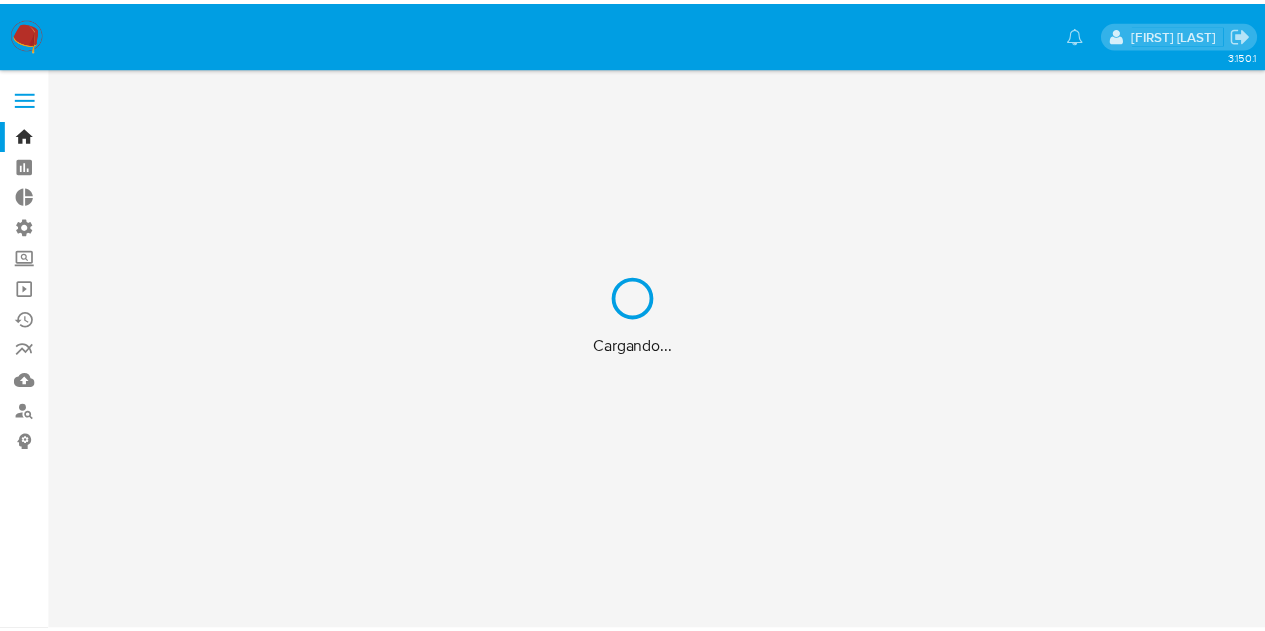 scroll, scrollTop: 0, scrollLeft: 0, axis: both 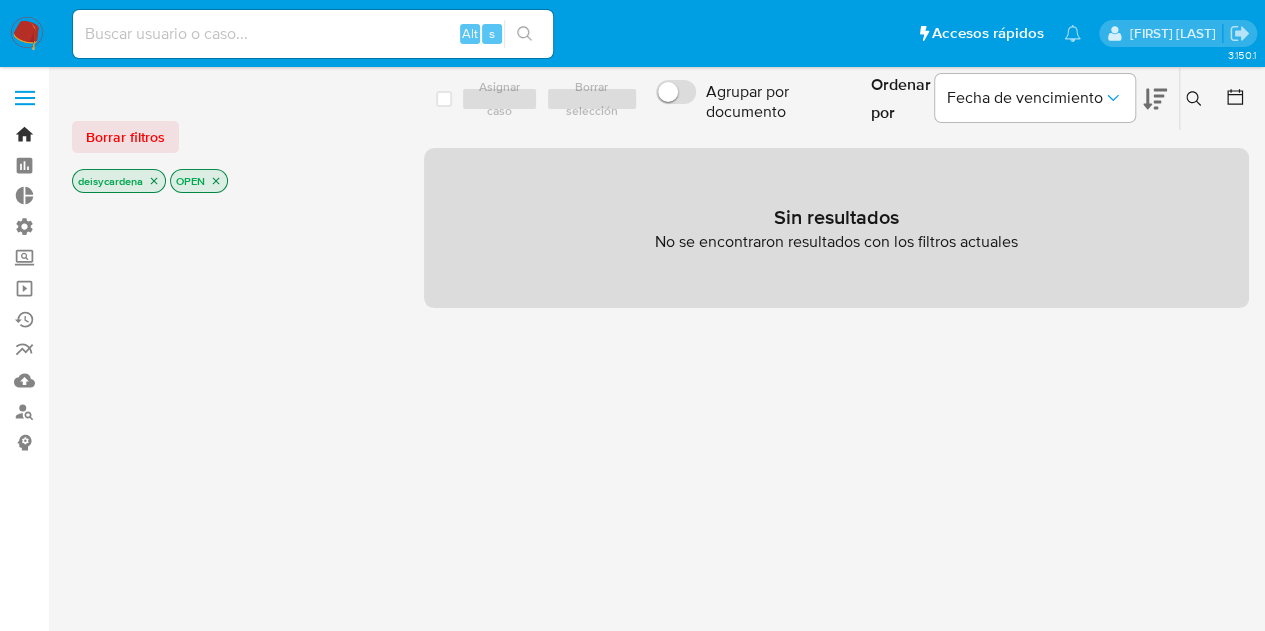 click on "Bandeja" at bounding box center (119, 134) 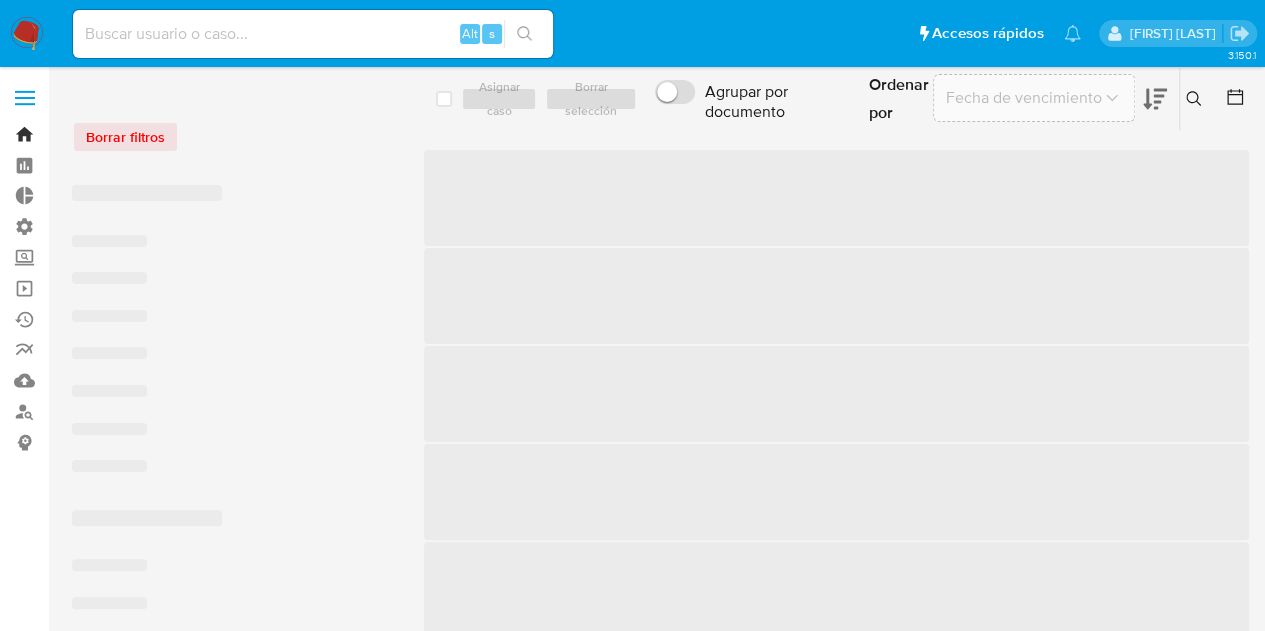 click on "Bandeja" at bounding box center (119, 134) 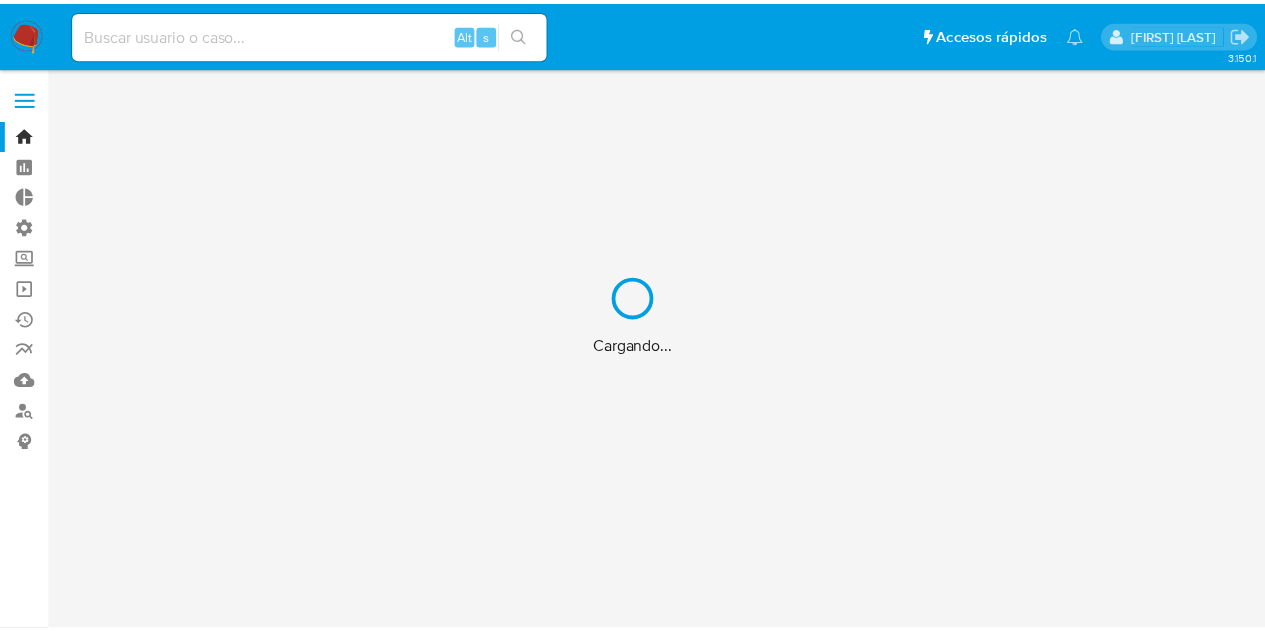 scroll, scrollTop: 0, scrollLeft: 0, axis: both 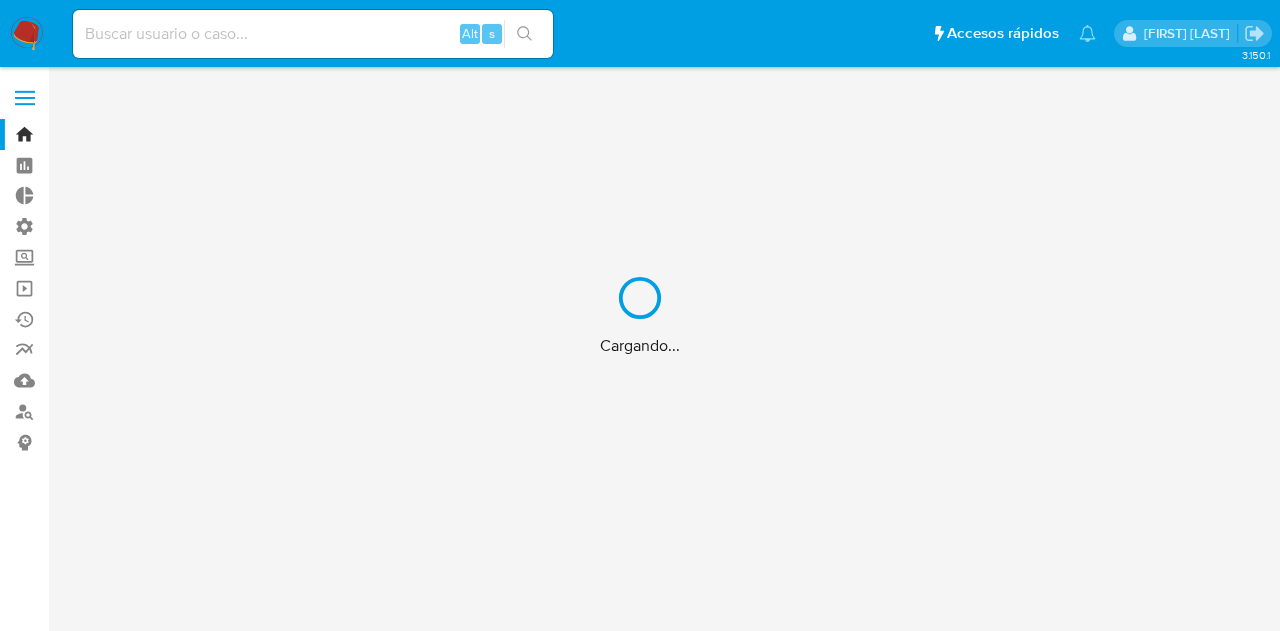 click on "Cargando..." at bounding box center [640, 315] 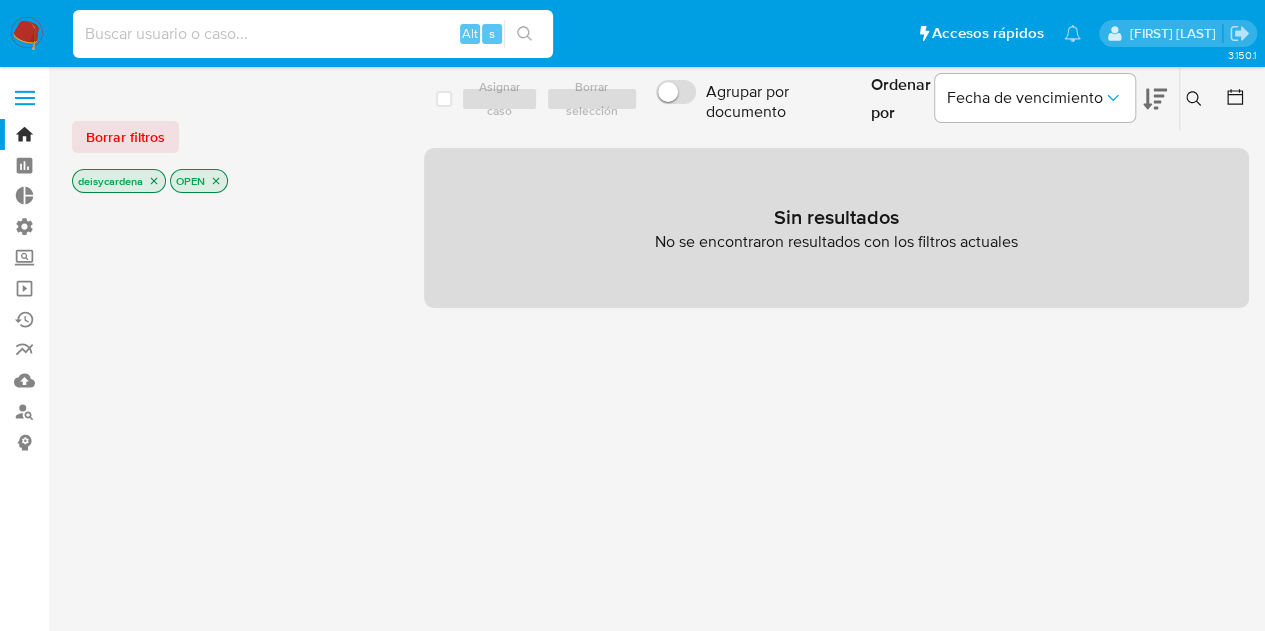 click at bounding box center [313, 34] 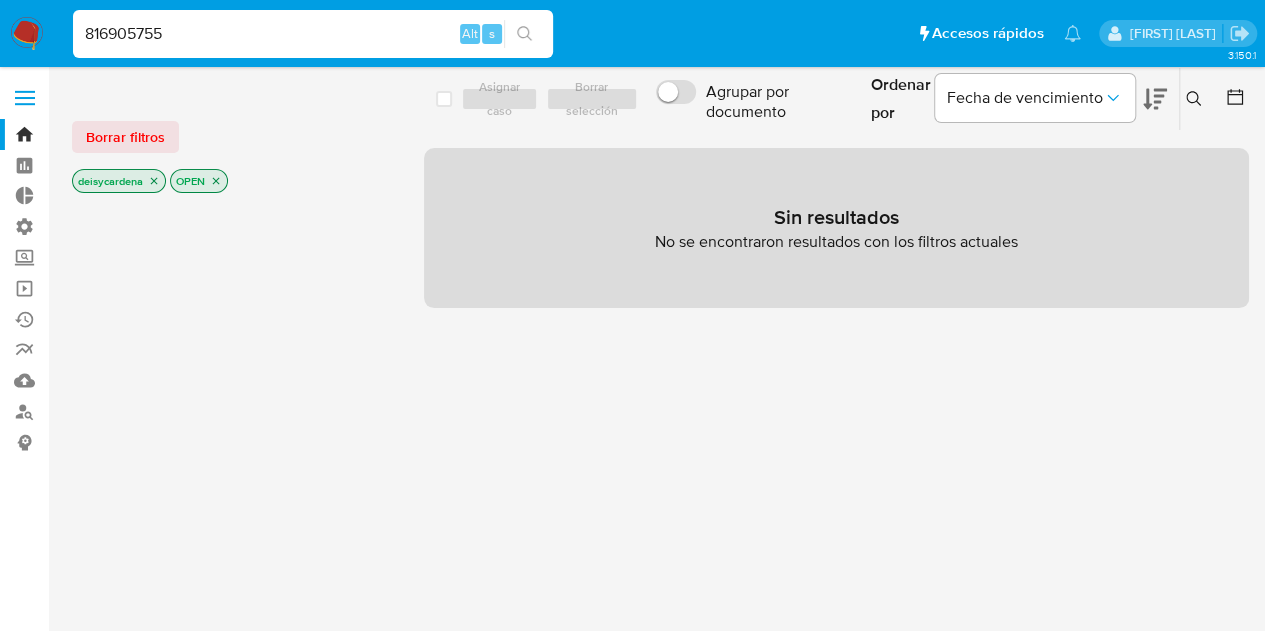 type on "816905755" 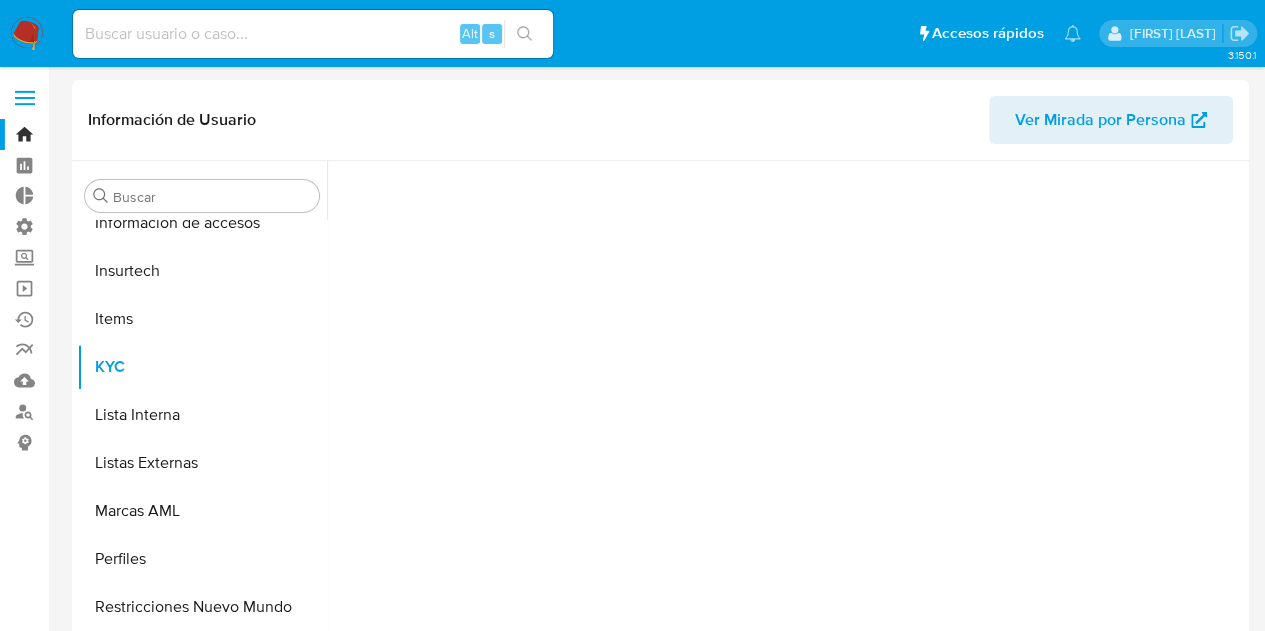 scroll, scrollTop: 797, scrollLeft: 0, axis: vertical 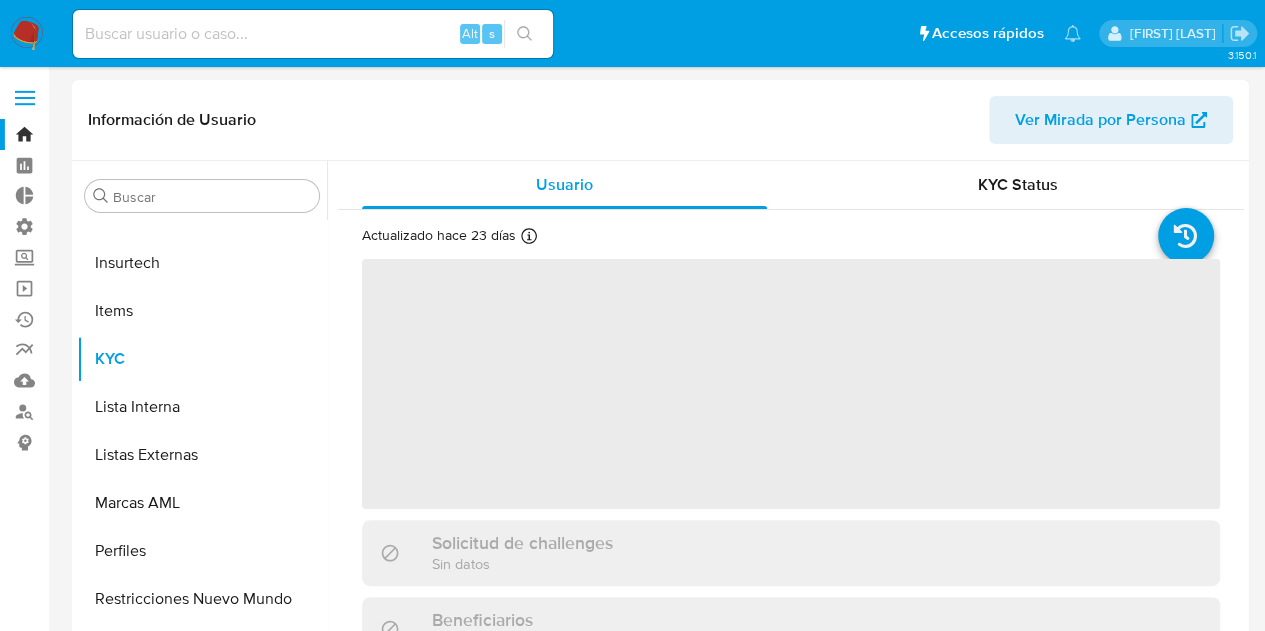 select on "10" 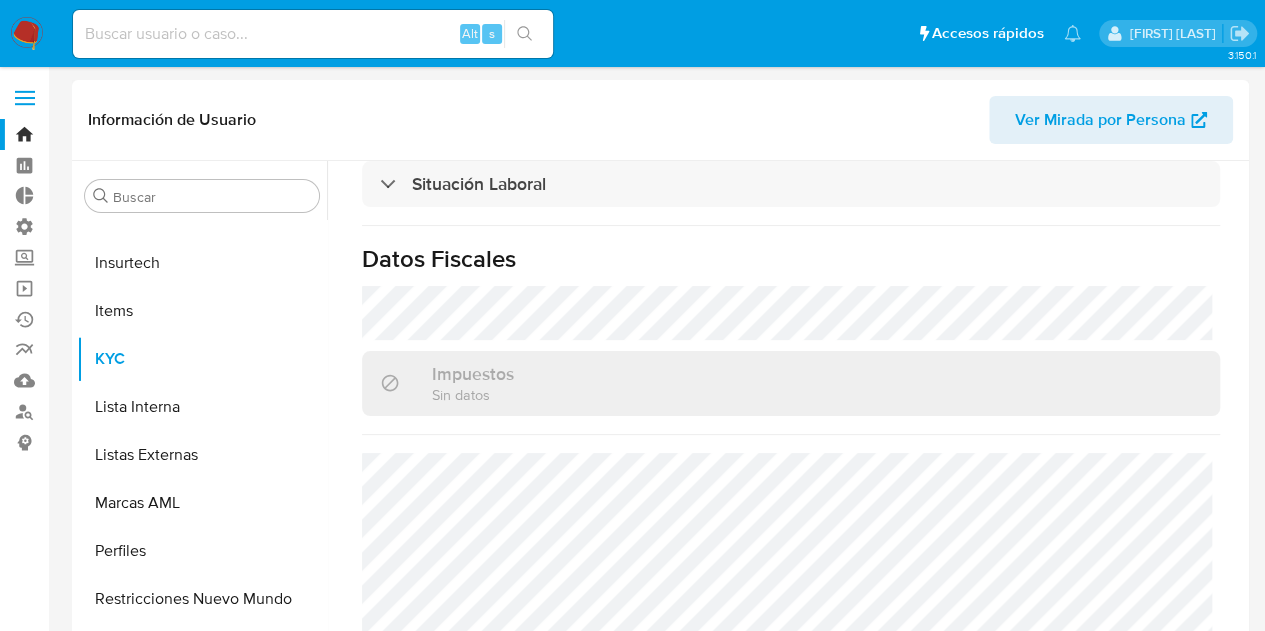 scroll, scrollTop: 1115, scrollLeft: 0, axis: vertical 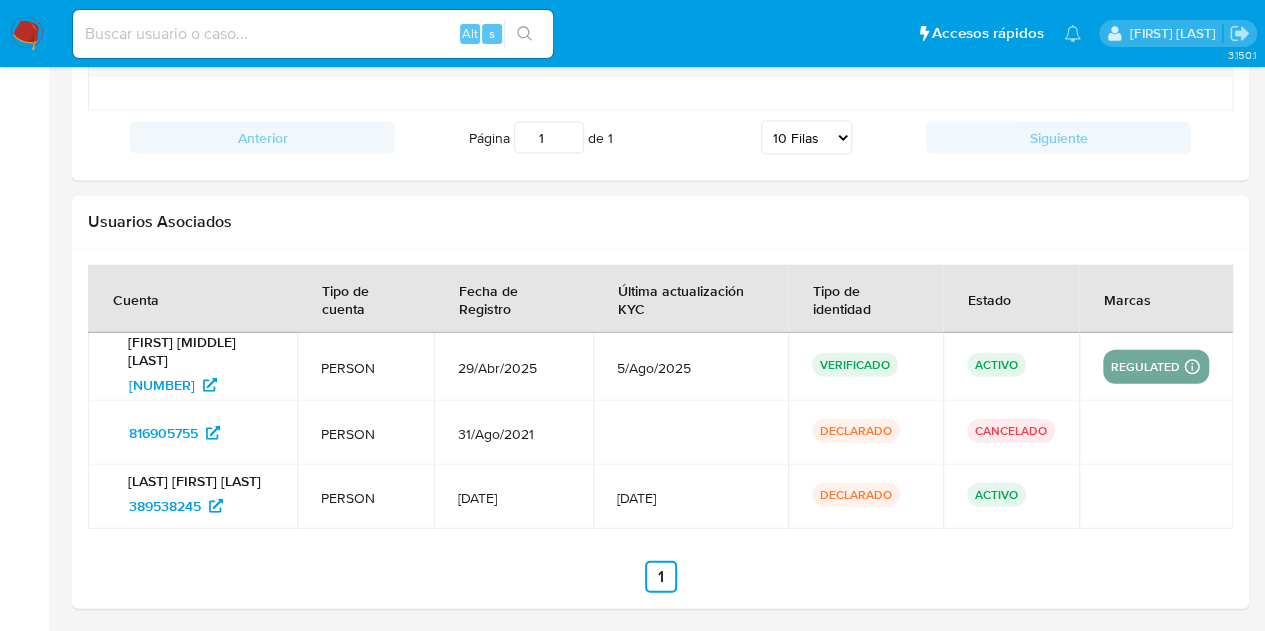 click on "regulated   Detalle MCO PASARELA Evaluation Result COMPLIES User Regulated Date 2025-04-29T16:48:04-04:00 User Cancelled Date - Cancelled Regulation Status APPLIED MCO SUPERFINANCIERA Evaluation Result COMPLIES User Regulated Date 2025-04-30T11:38:03-04:00 User Cancelled Date - Cancelled Regulation Status APPLIED" at bounding box center [1156, 367] 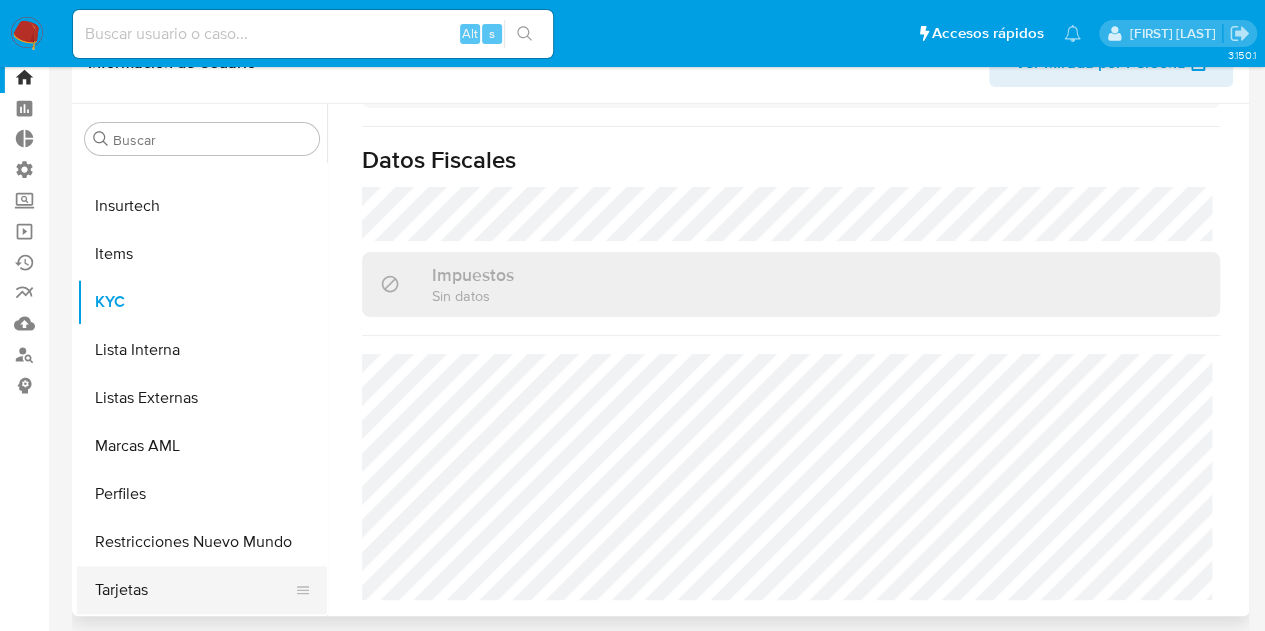 scroll, scrollTop: 0, scrollLeft: 0, axis: both 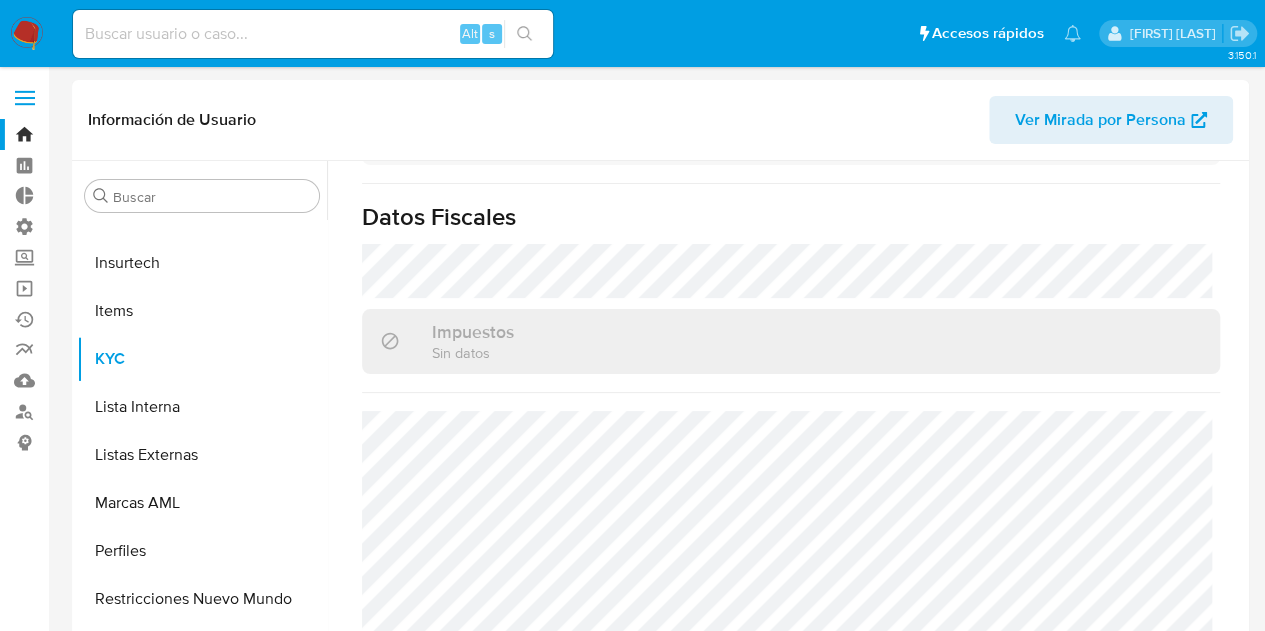 click at bounding box center [313, 34] 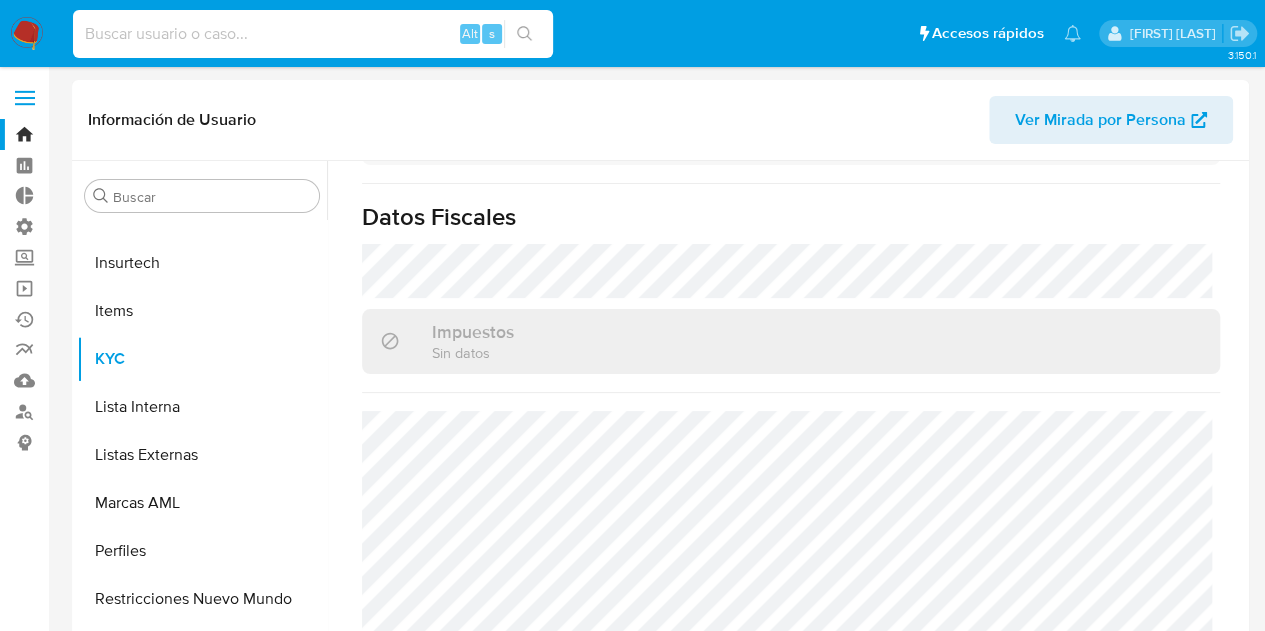 paste on "2416250144" 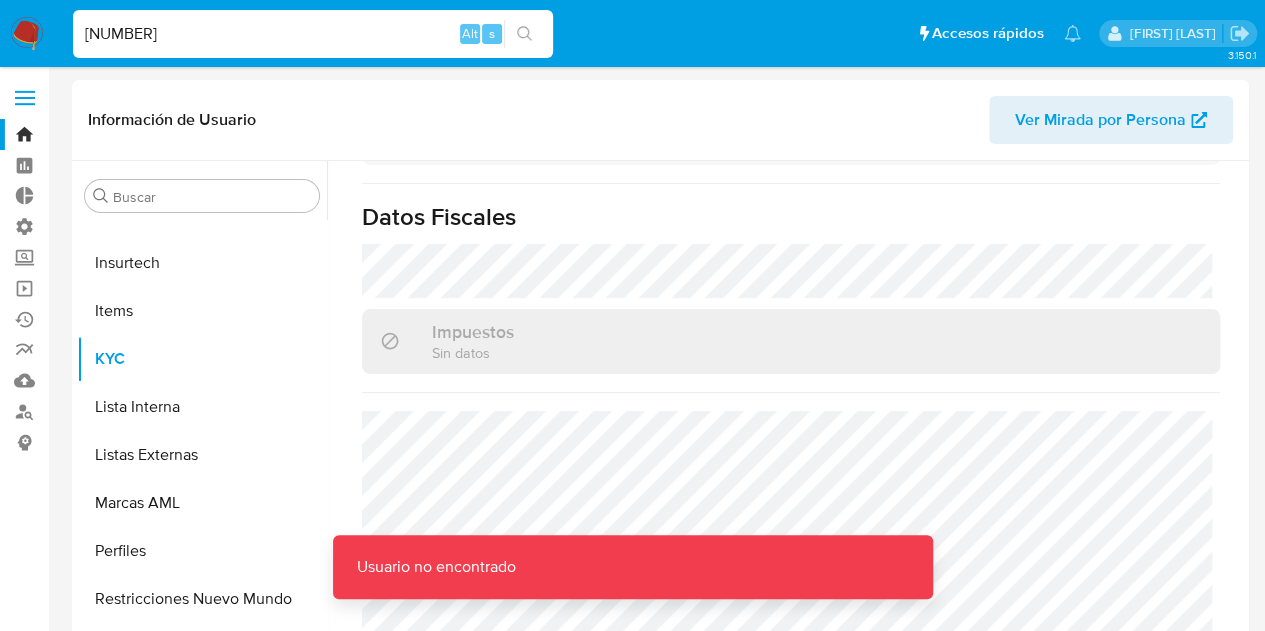 click on "2416250144" at bounding box center [313, 34] 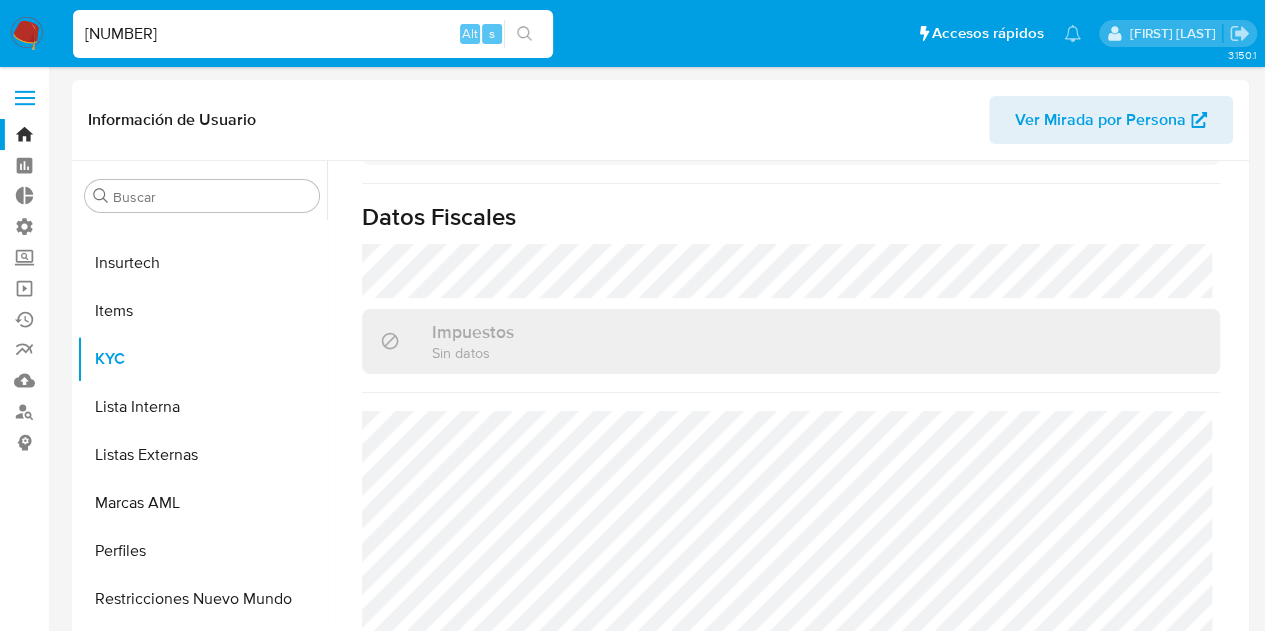 type on "2416250144" 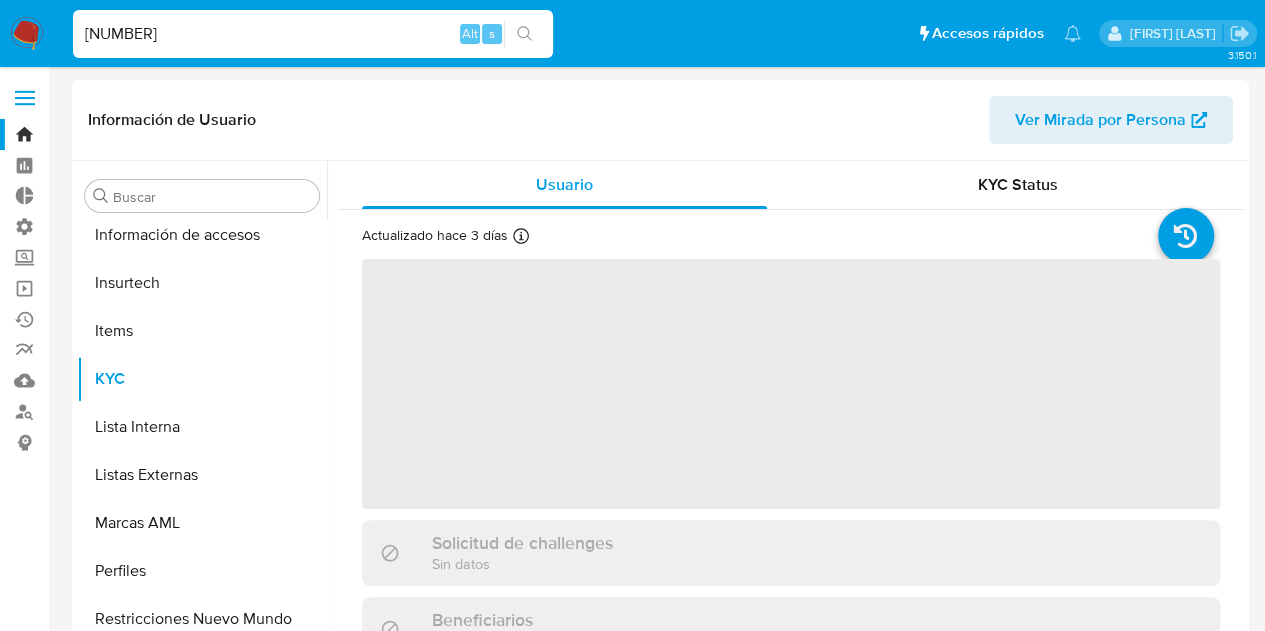 scroll, scrollTop: 797, scrollLeft: 0, axis: vertical 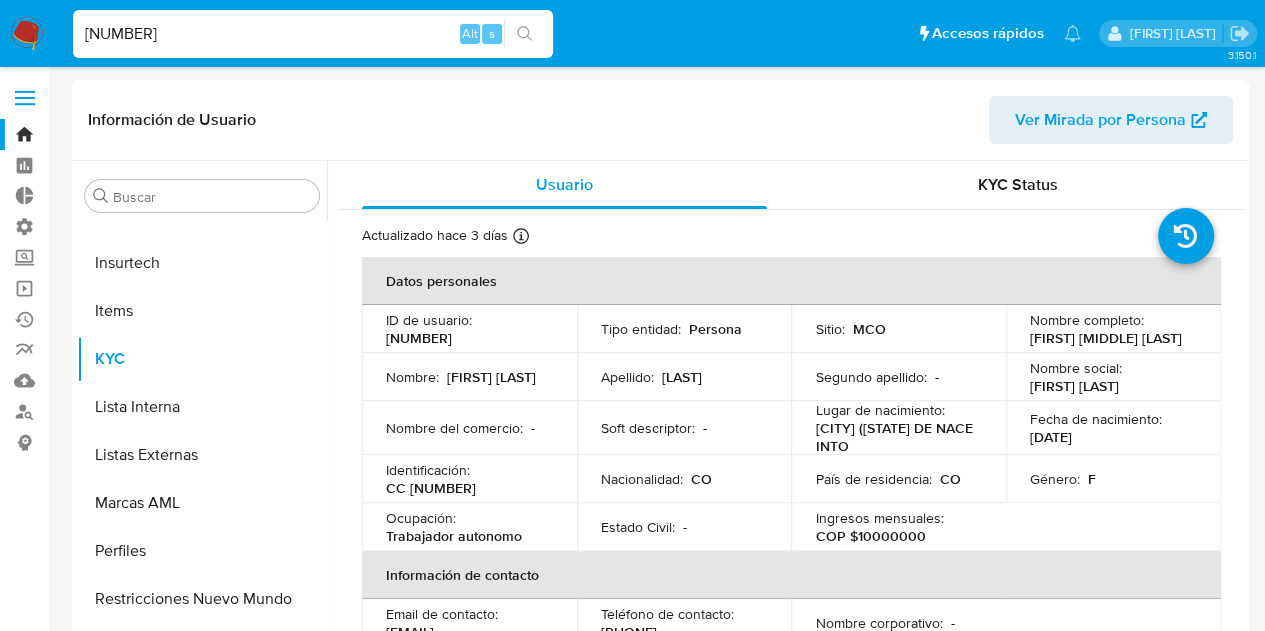 select on "10" 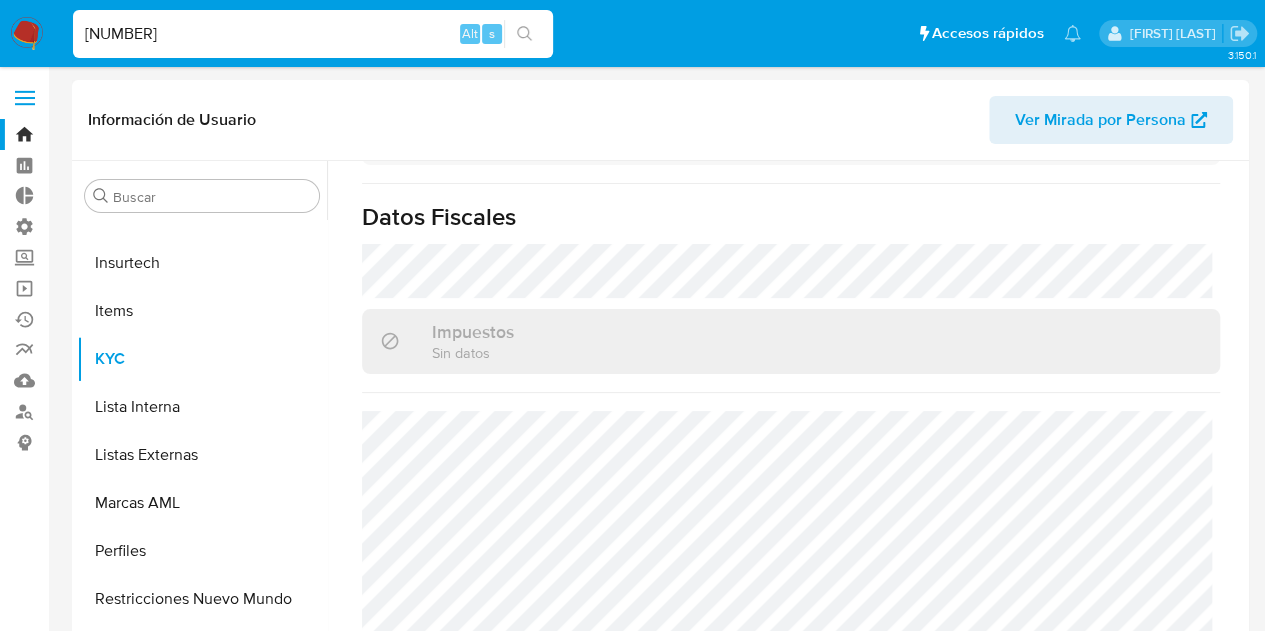 scroll, scrollTop: 1139, scrollLeft: 0, axis: vertical 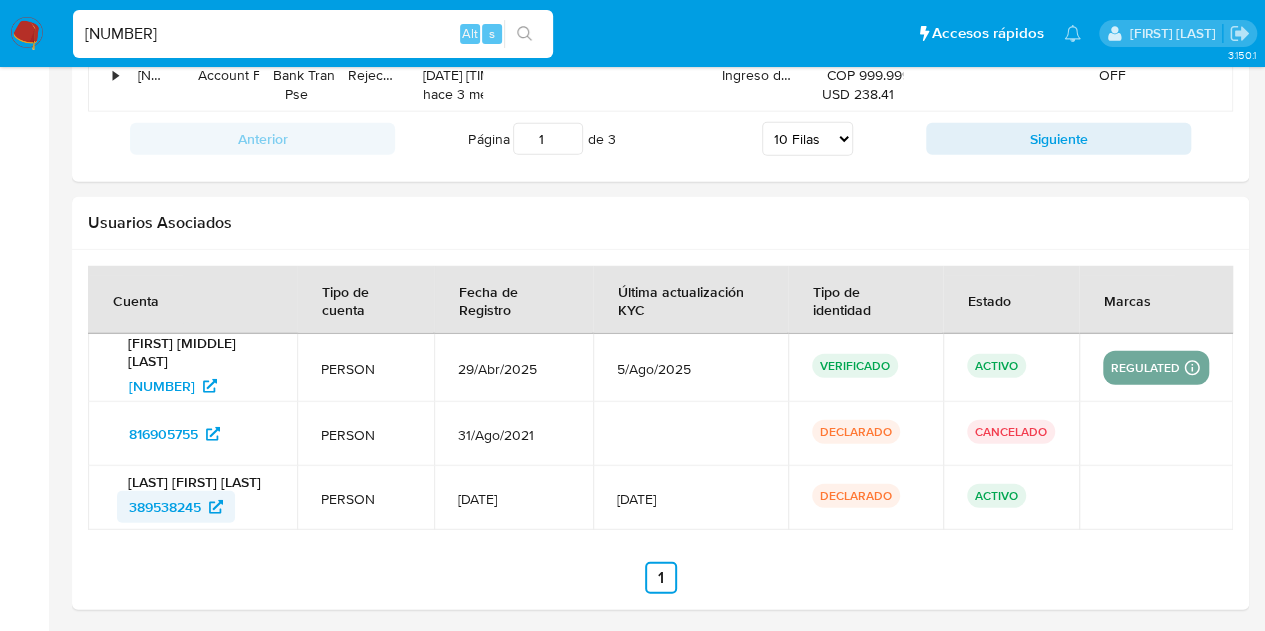 click on "389538245" at bounding box center [176, 507] 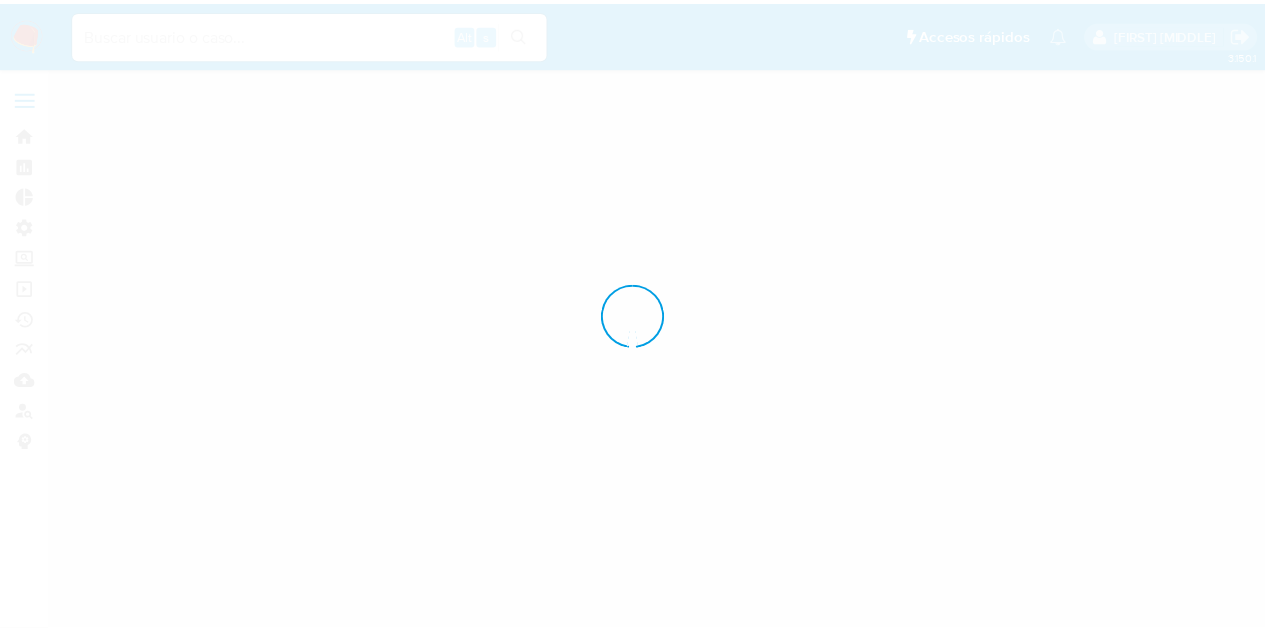 scroll, scrollTop: 0, scrollLeft: 0, axis: both 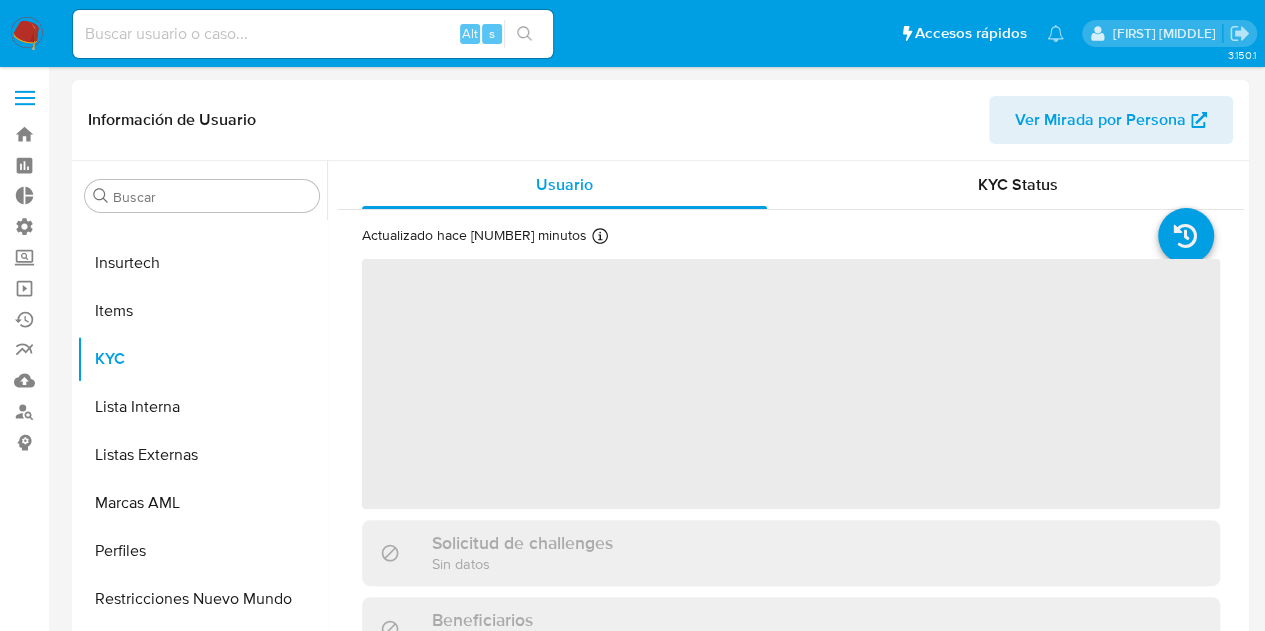 select on "10" 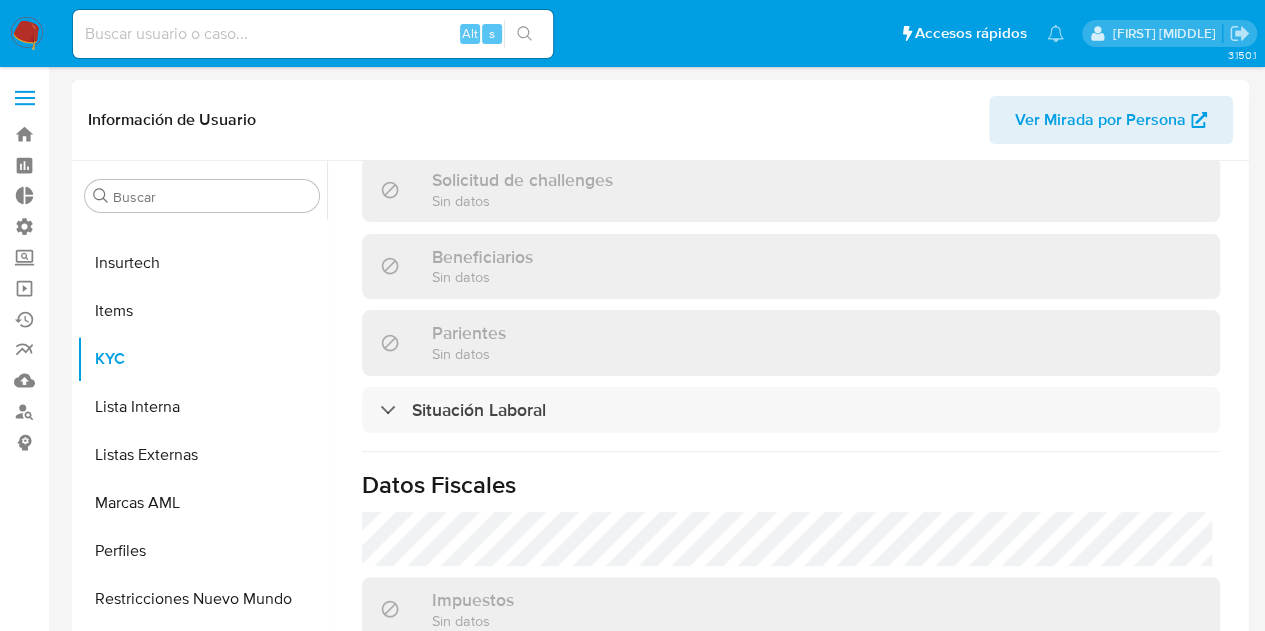 scroll, scrollTop: 1115, scrollLeft: 0, axis: vertical 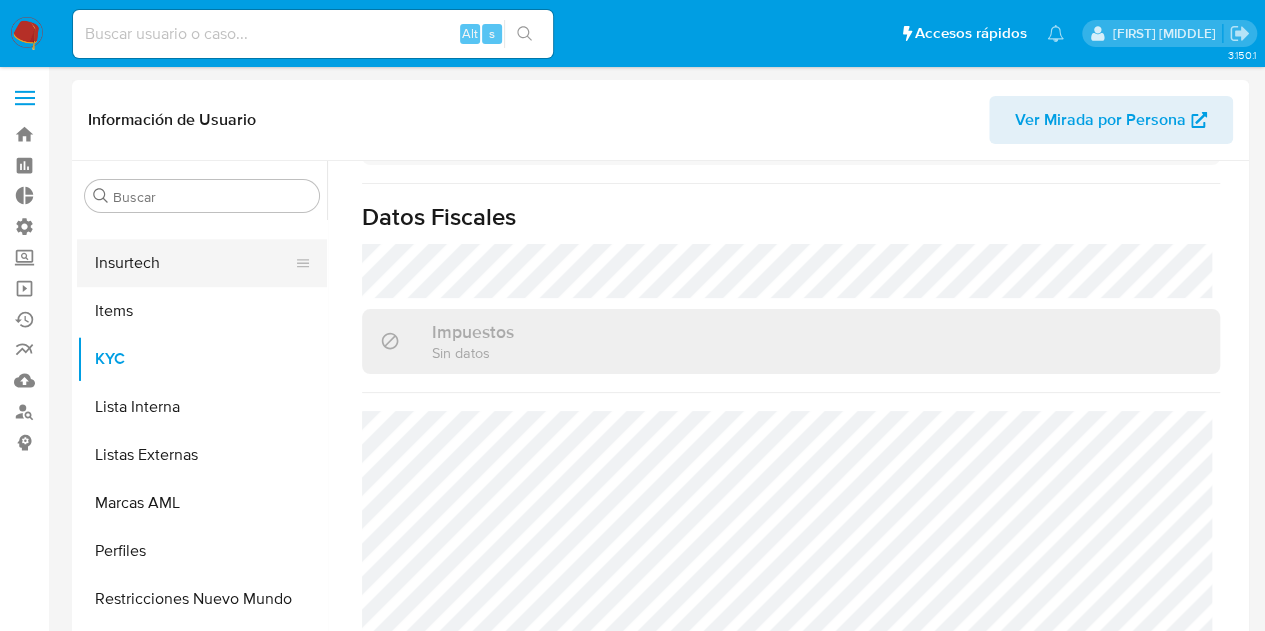 click on "Insurtech" at bounding box center (194, 263) 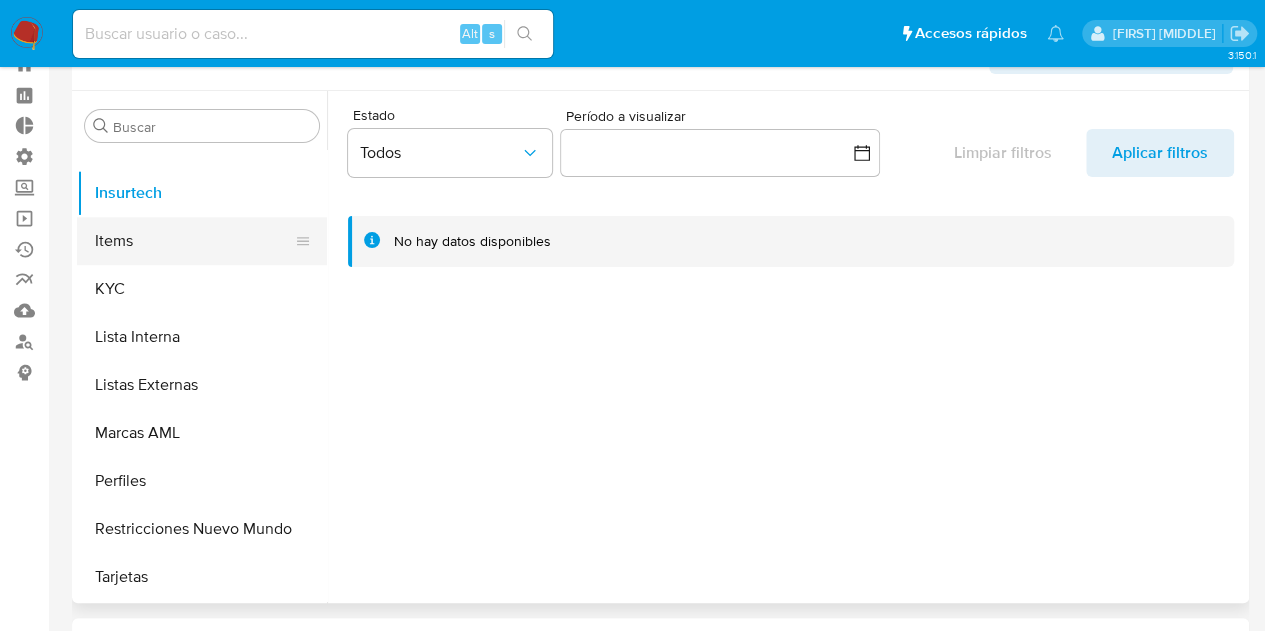 scroll, scrollTop: 100, scrollLeft: 0, axis: vertical 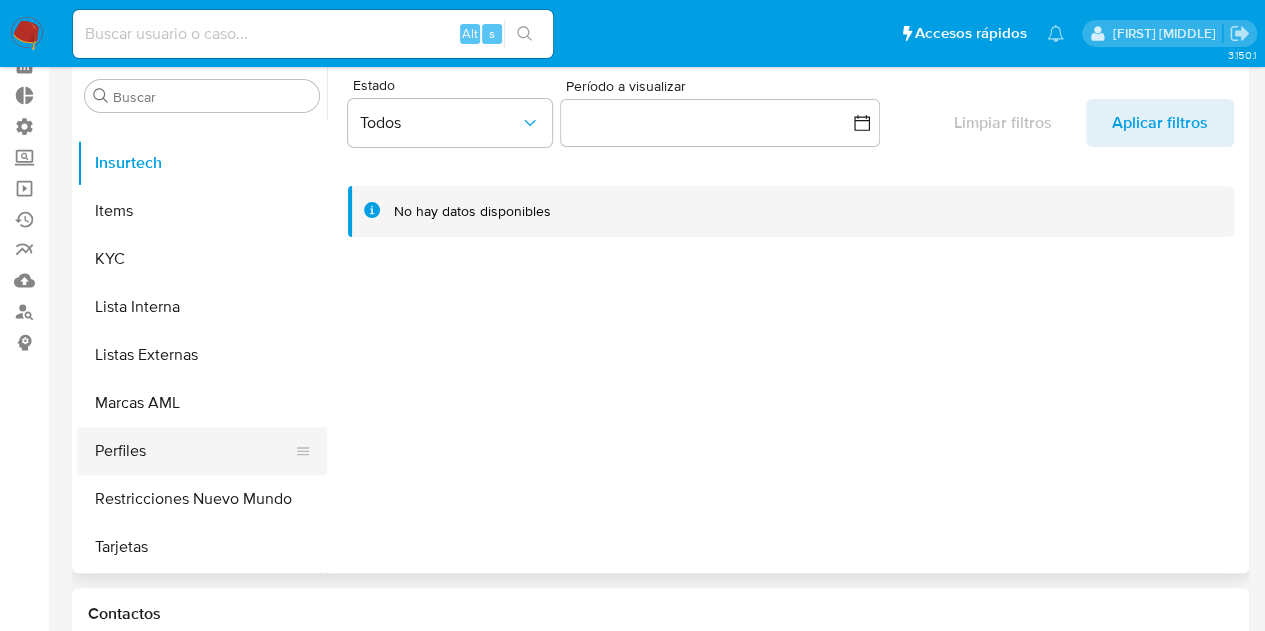 click on "Perfiles" at bounding box center (194, 451) 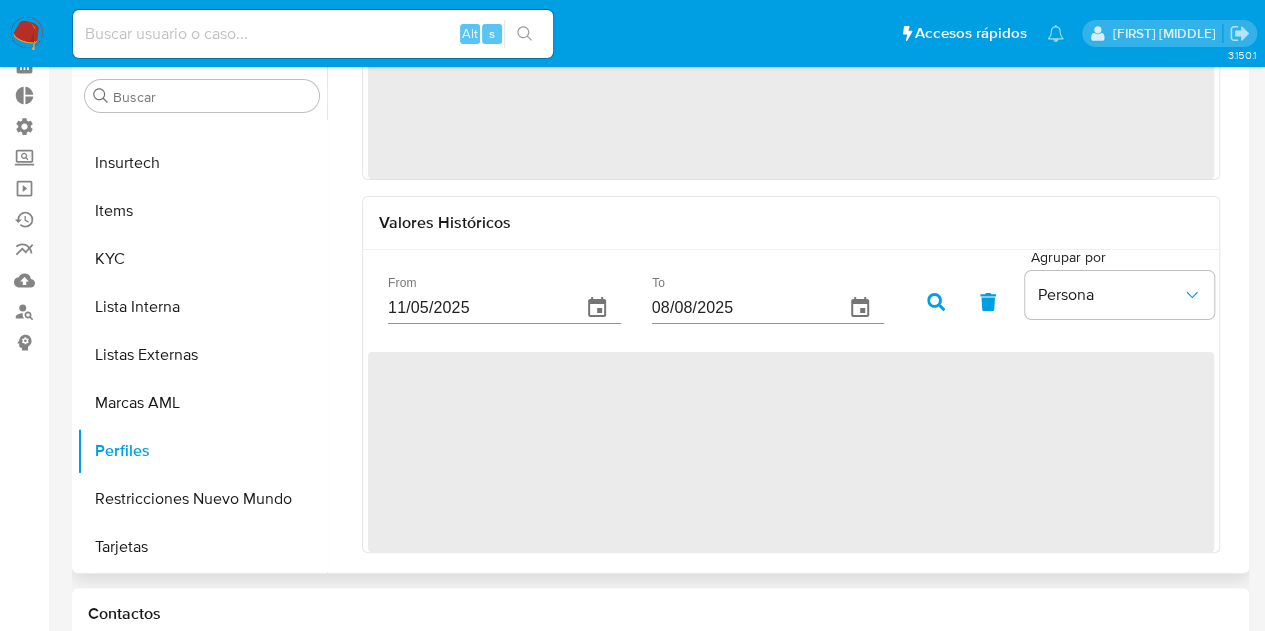 scroll, scrollTop: 208, scrollLeft: 0, axis: vertical 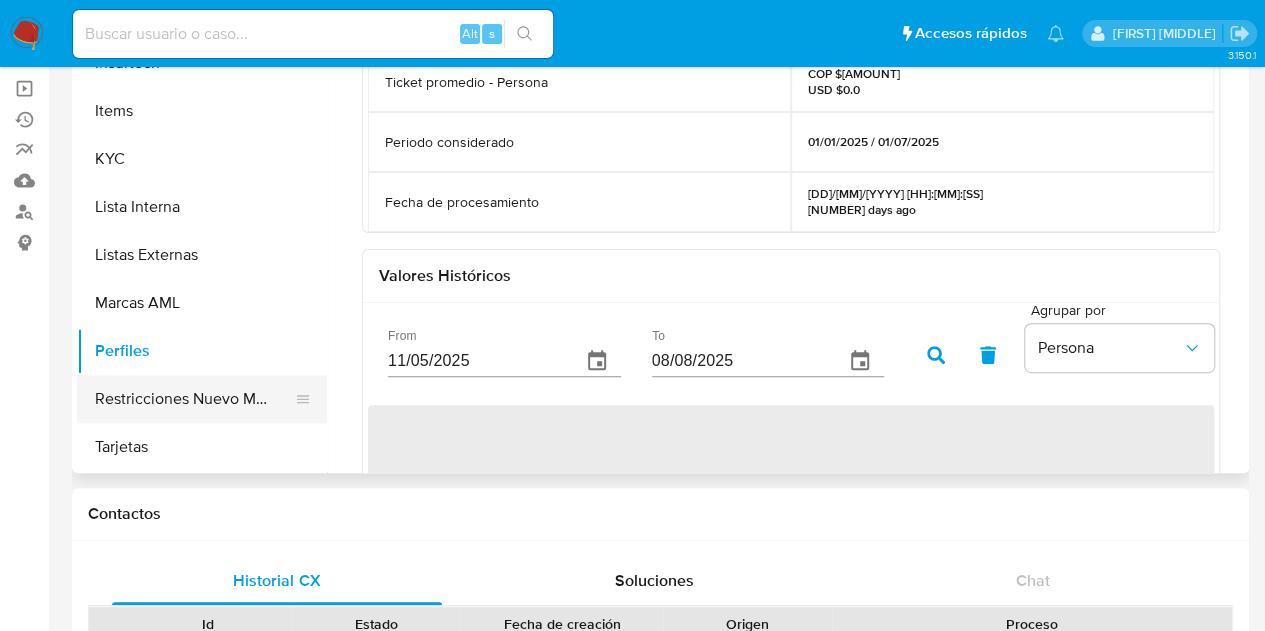 click on "Restricciones Nuevo Mundo" at bounding box center [194, 399] 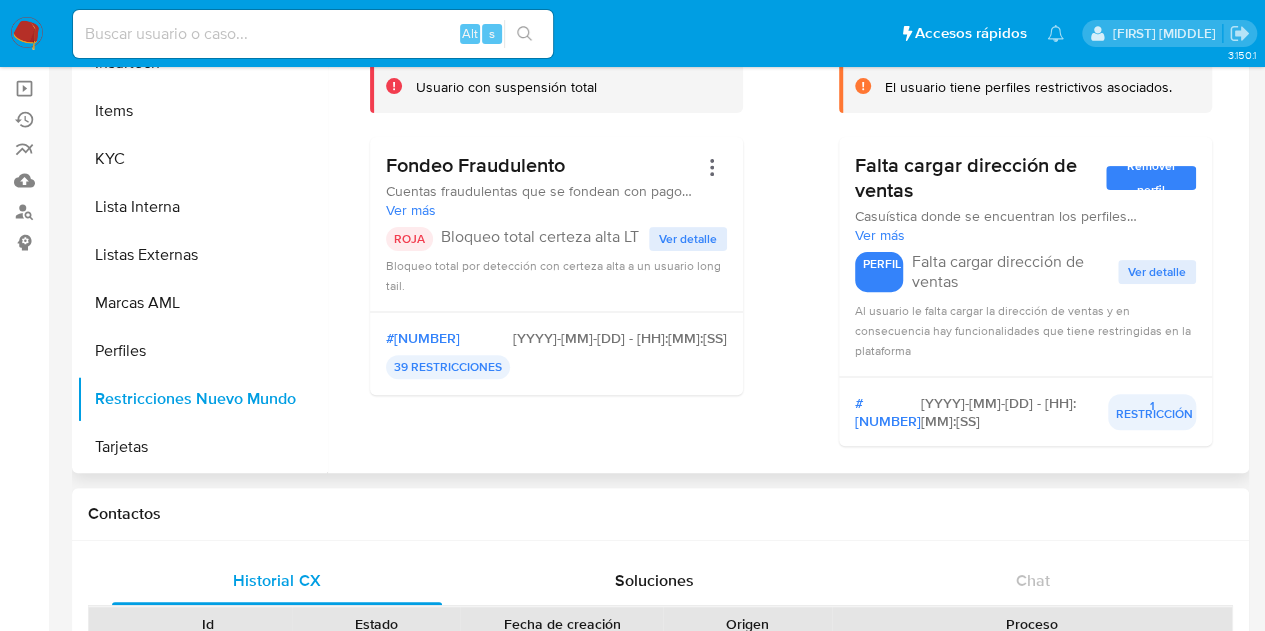 scroll, scrollTop: 0, scrollLeft: 0, axis: both 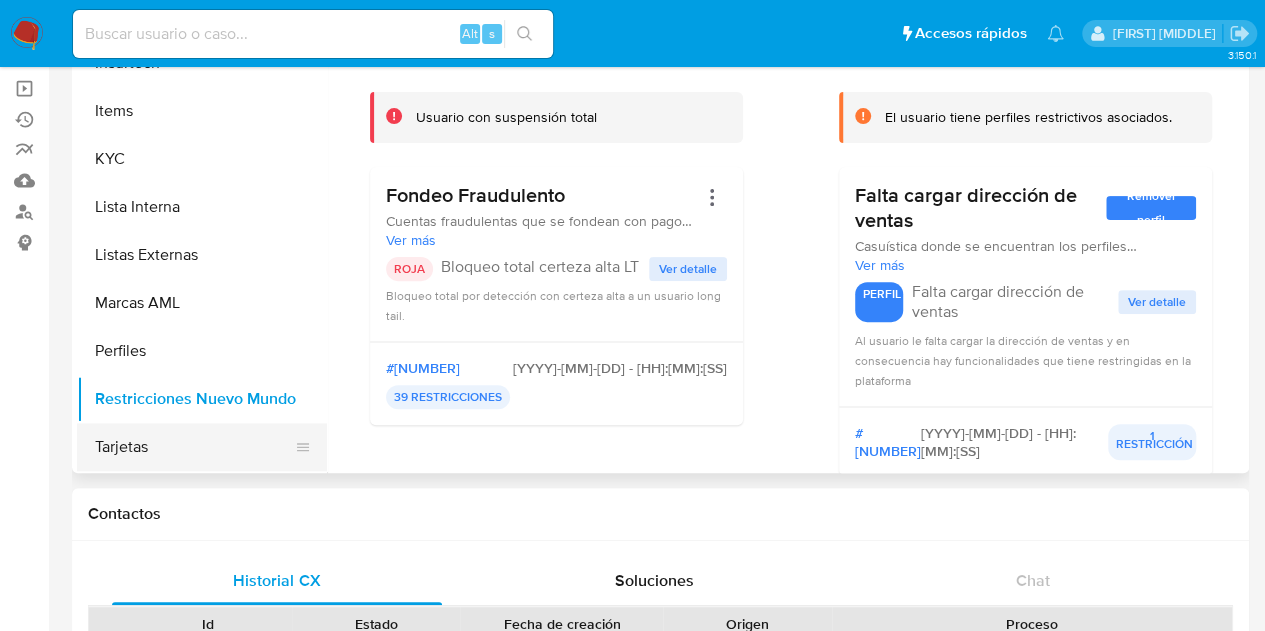 click on "Tarjetas" at bounding box center (194, 447) 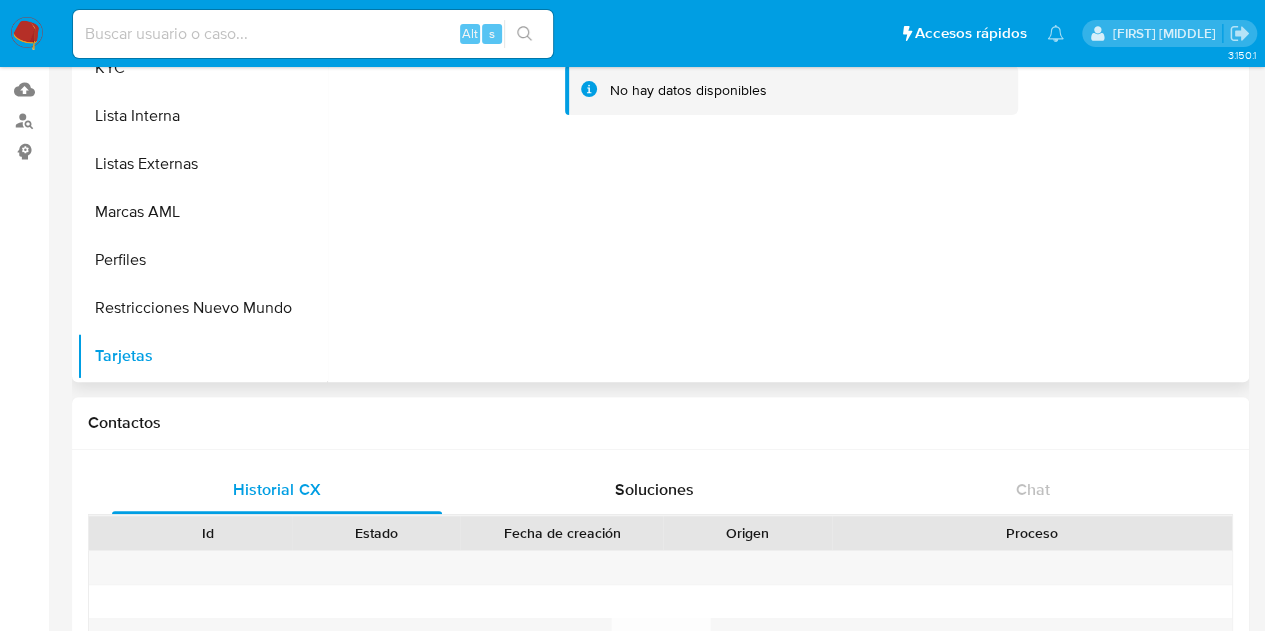 scroll, scrollTop: 400, scrollLeft: 0, axis: vertical 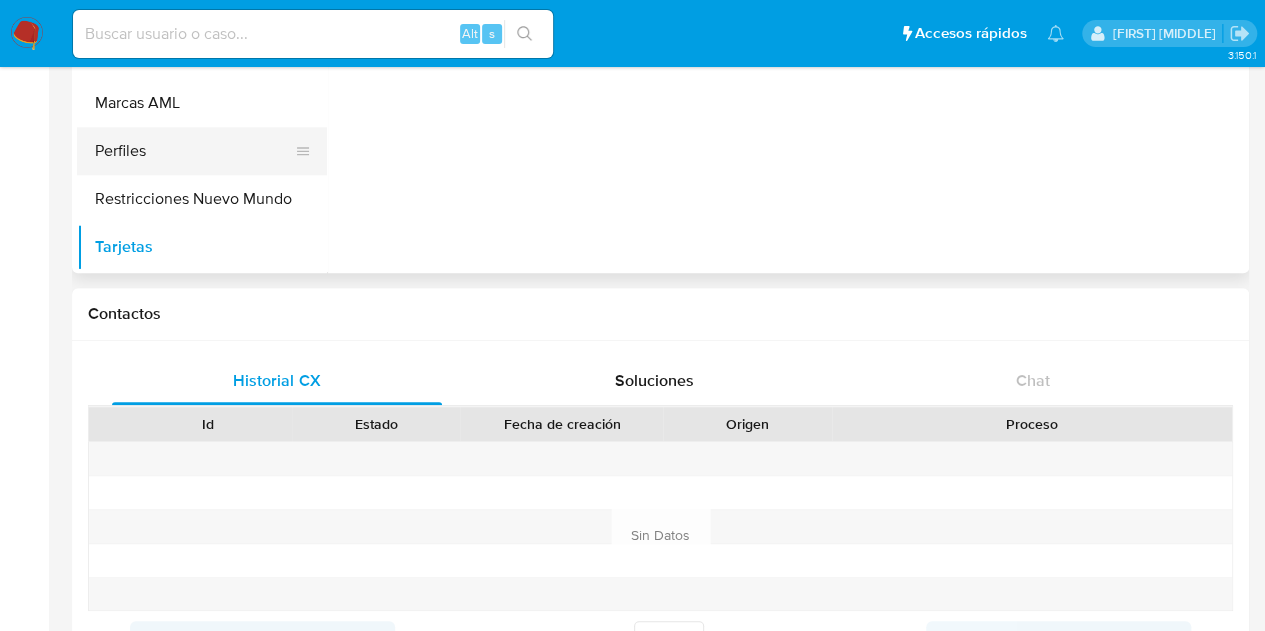 click on "Perfiles" at bounding box center [194, 151] 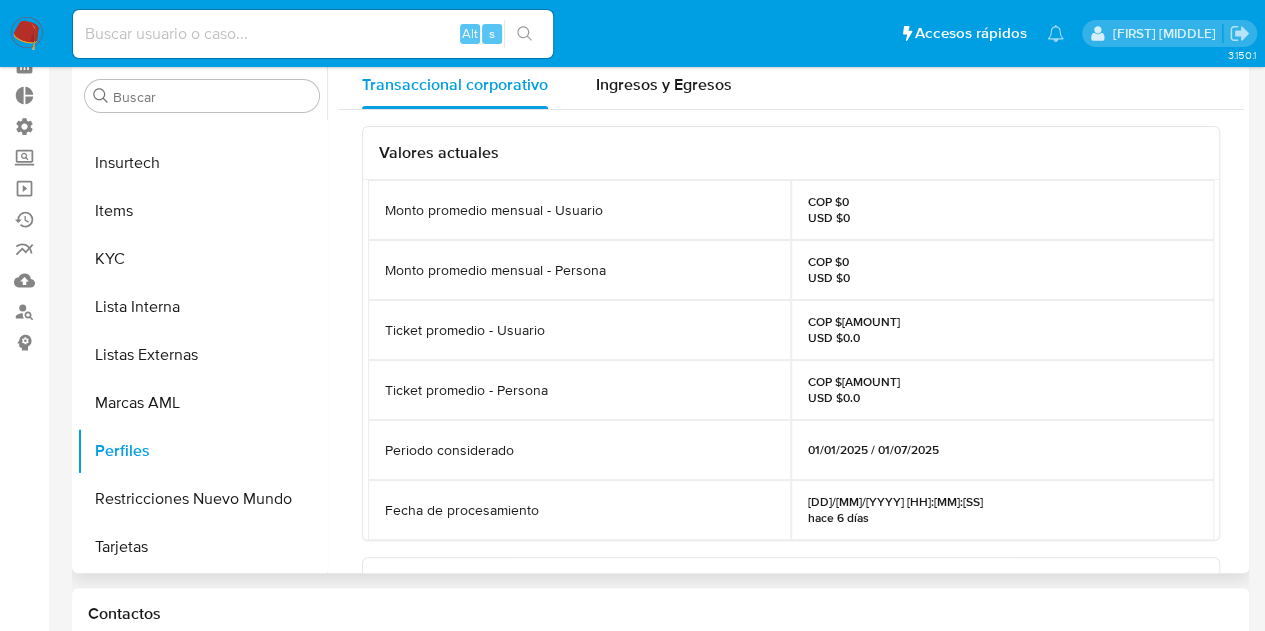scroll, scrollTop: 0, scrollLeft: 0, axis: both 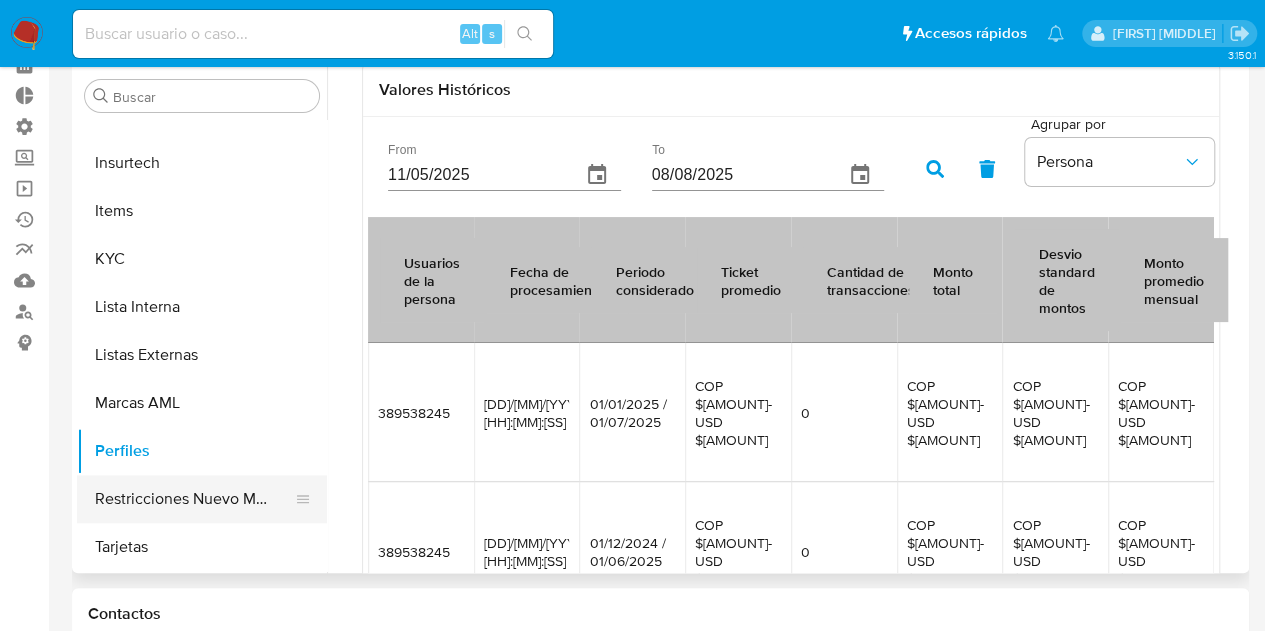 click on "Restricciones Nuevo Mundo" at bounding box center (194, 499) 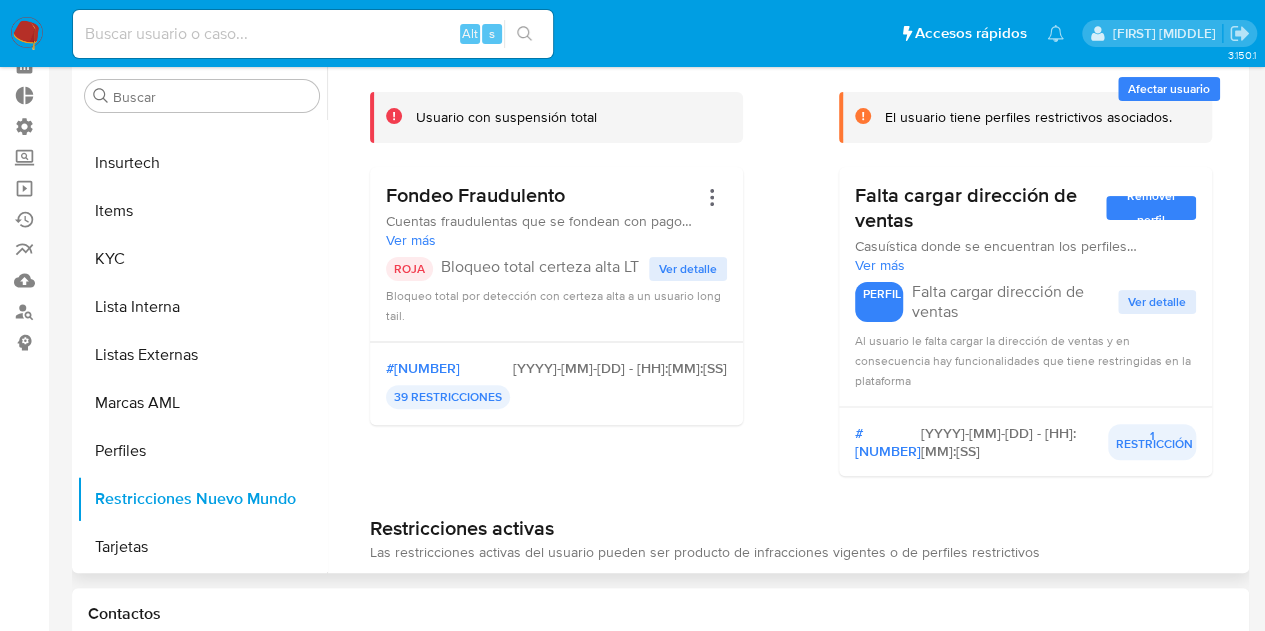scroll, scrollTop: 0, scrollLeft: 0, axis: both 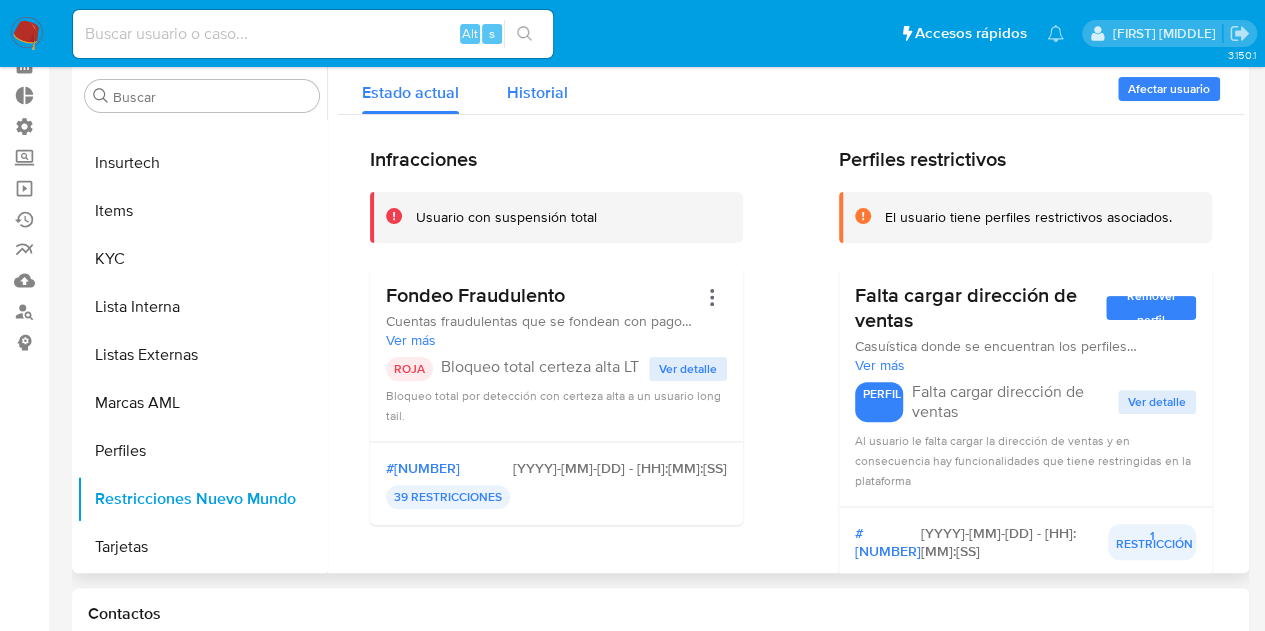 click on "Historial" at bounding box center (537, 92) 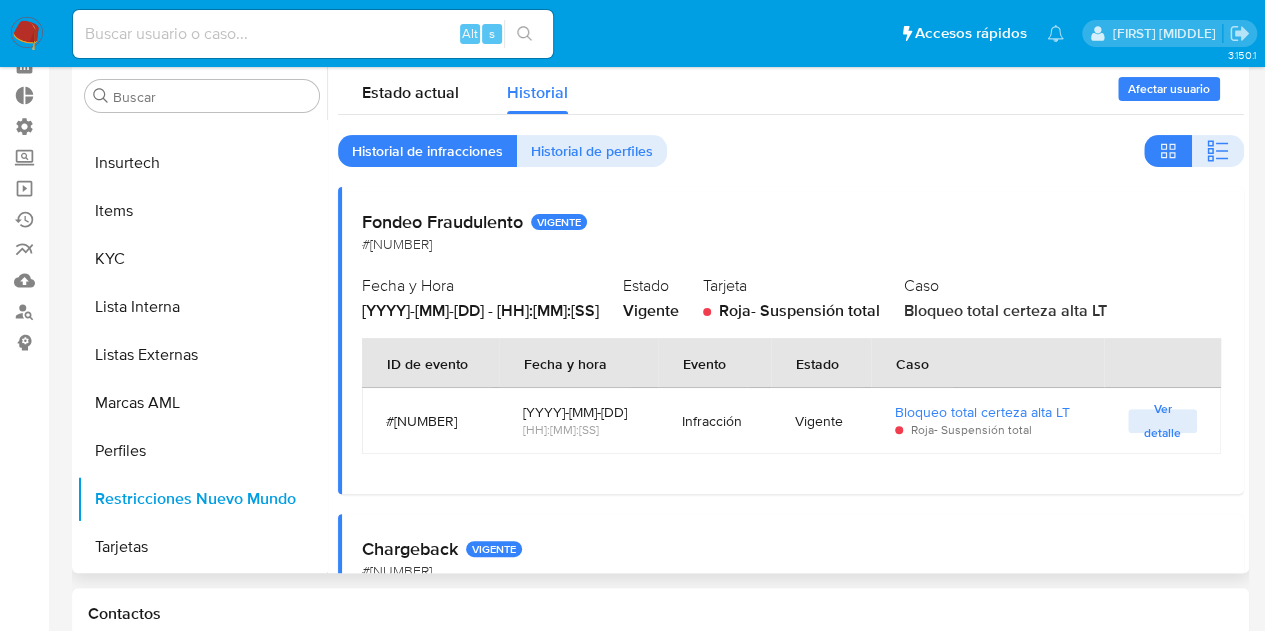 drag, startPoint x: 636, startPoint y: 283, endPoint x: 837, endPoint y: 329, distance: 206.1965 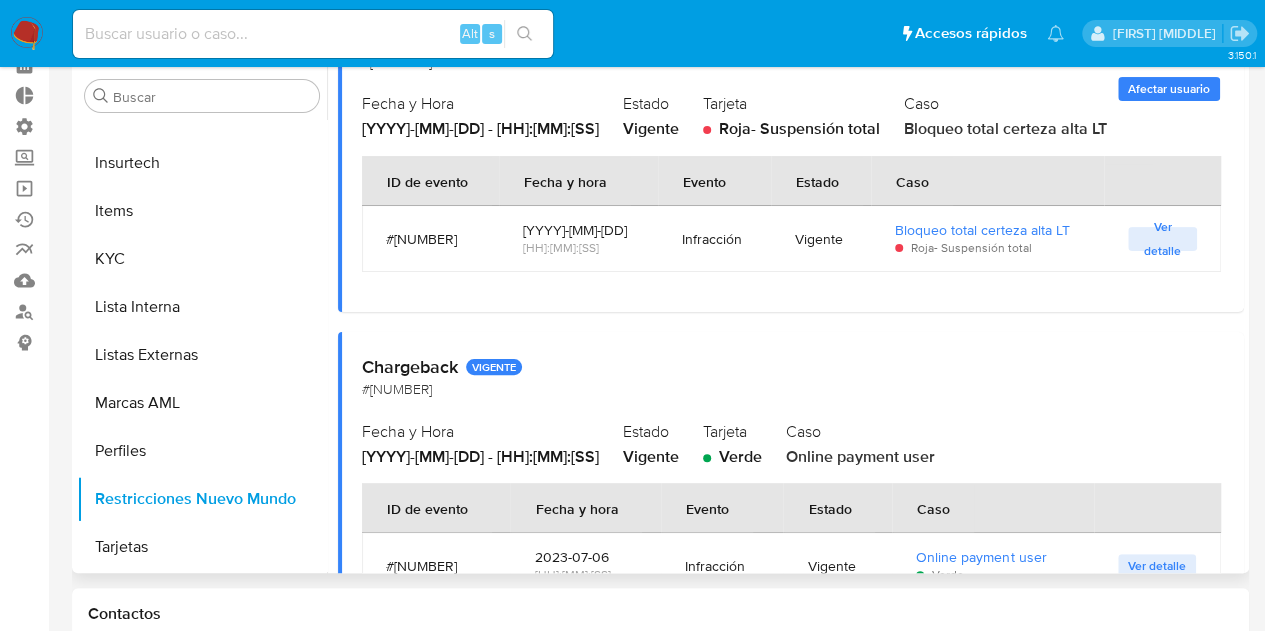 scroll, scrollTop: 274, scrollLeft: 0, axis: vertical 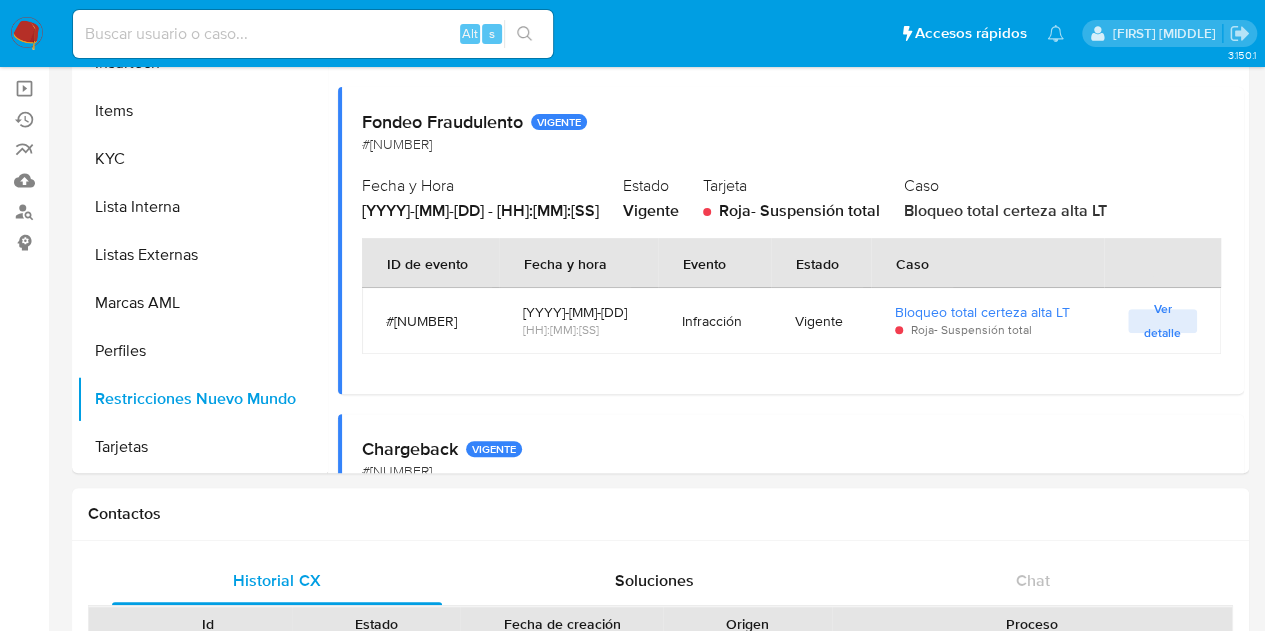 click on "Alt s" at bounding box center [313, 34] 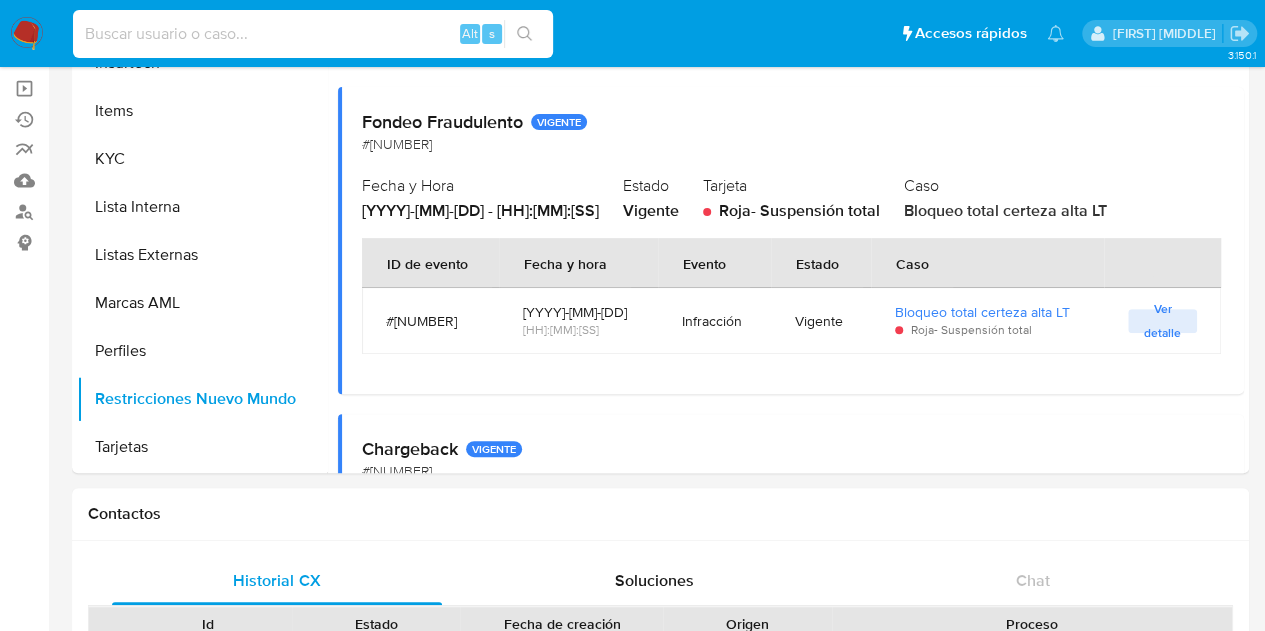 click at bounding box center (313, 34) 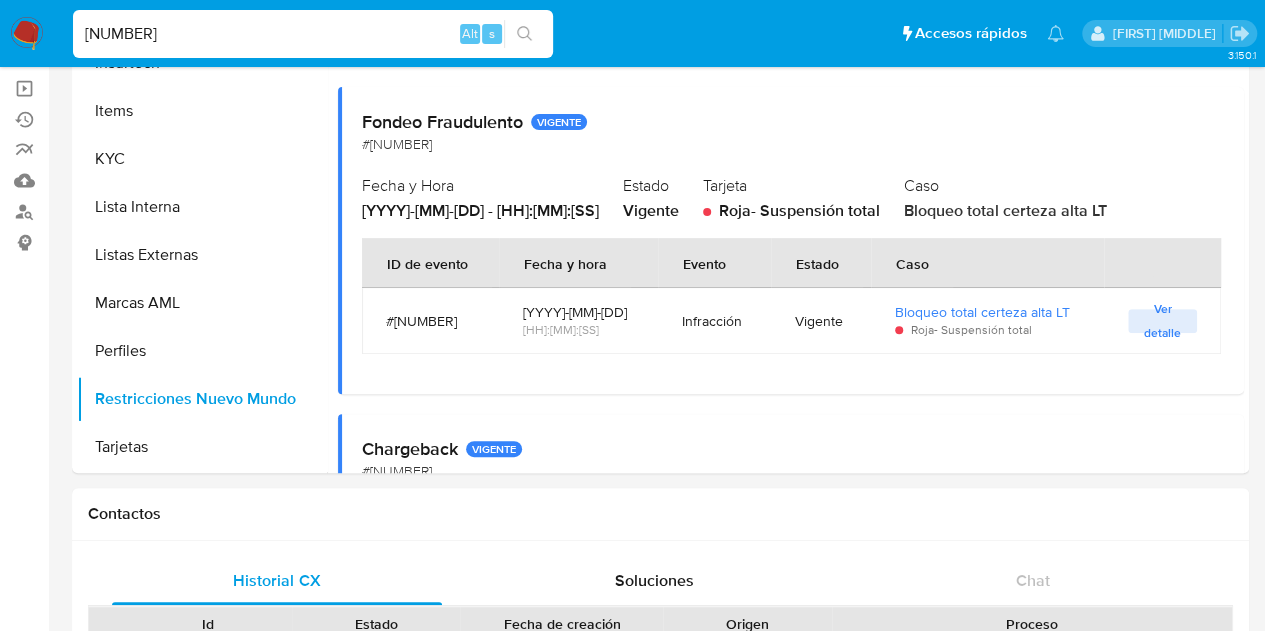 type on "1973857452" 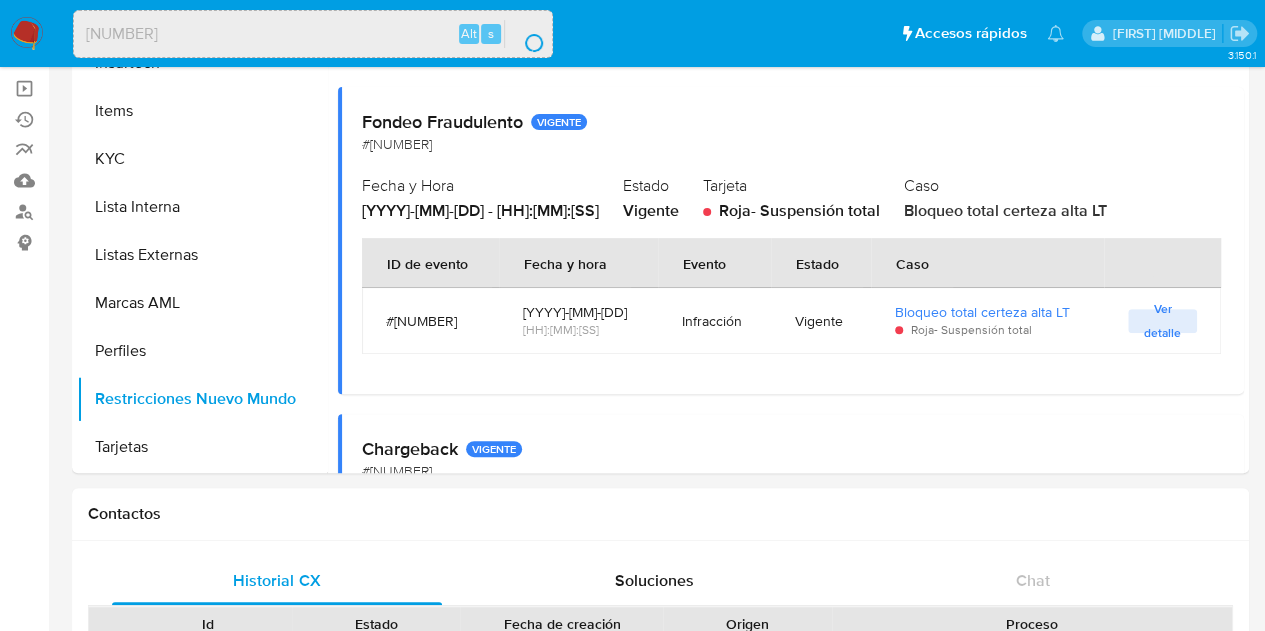 scroll, scrollTop: 0, scrollLeft: 0, axis: both 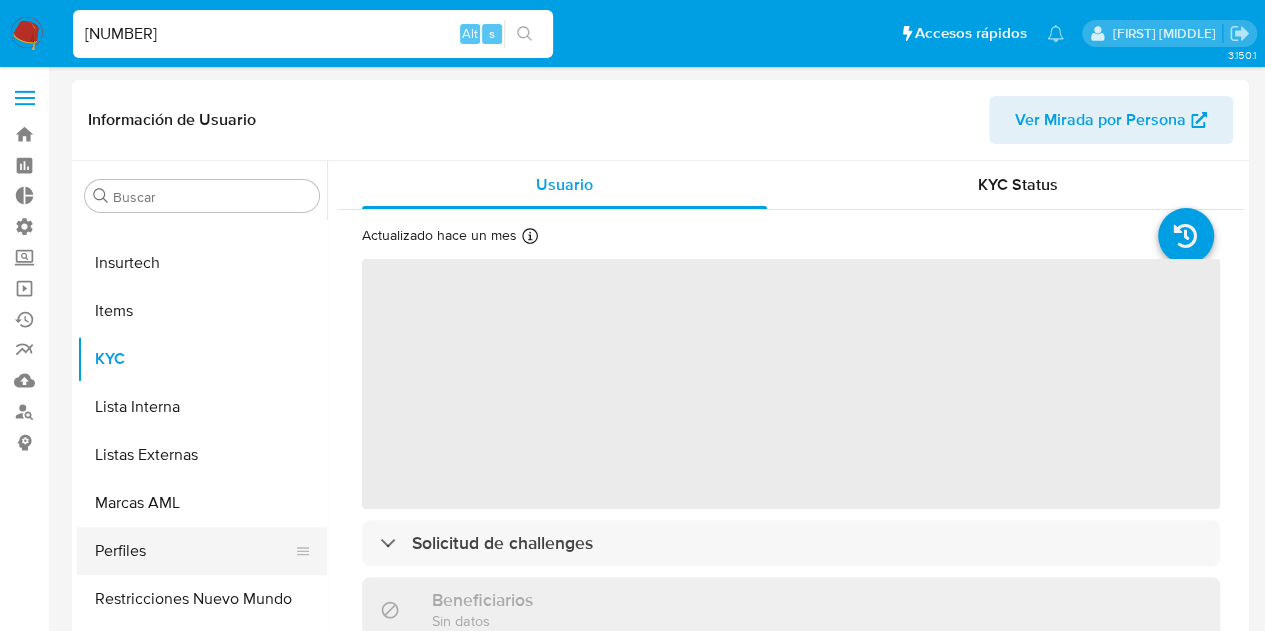 select on "10" 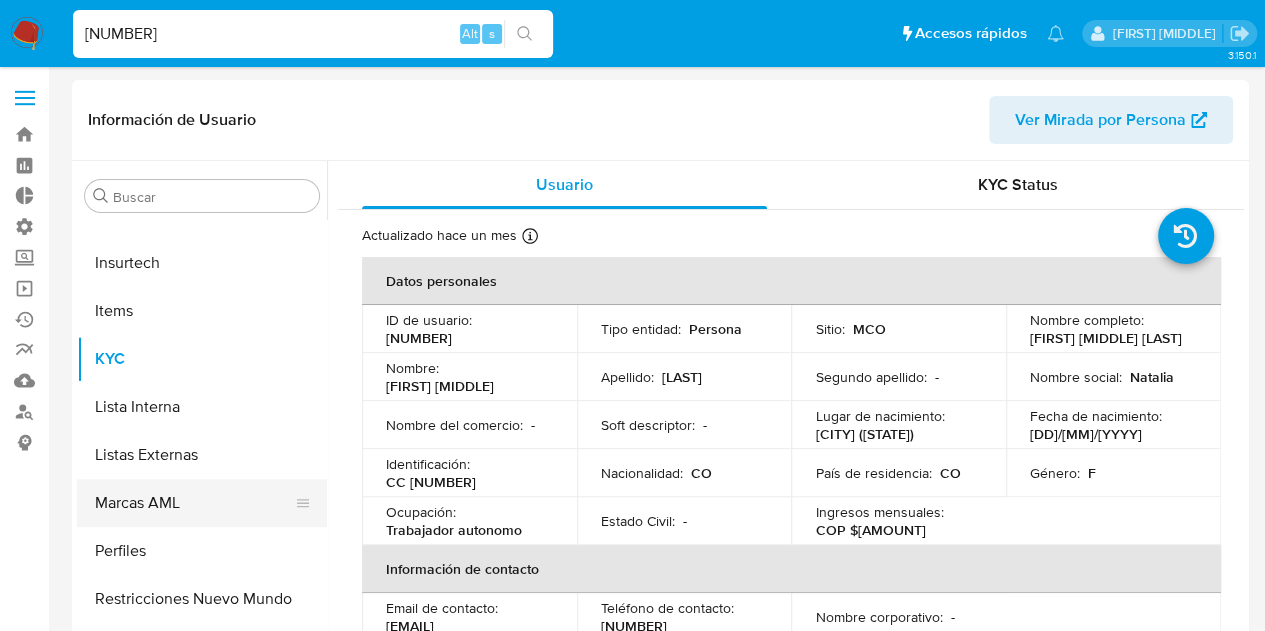 click on "Marcas AML" at bounding box center (194, 503) 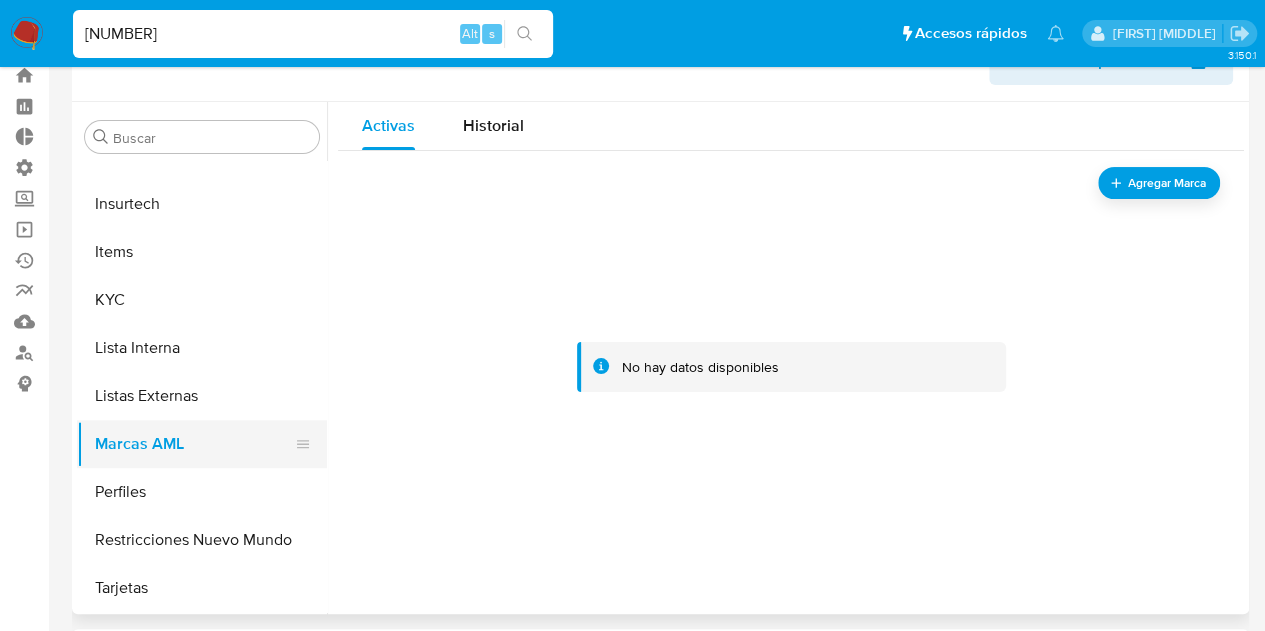 scroll, scrollTop: 100, scrollLeft: 0, axis: vertical 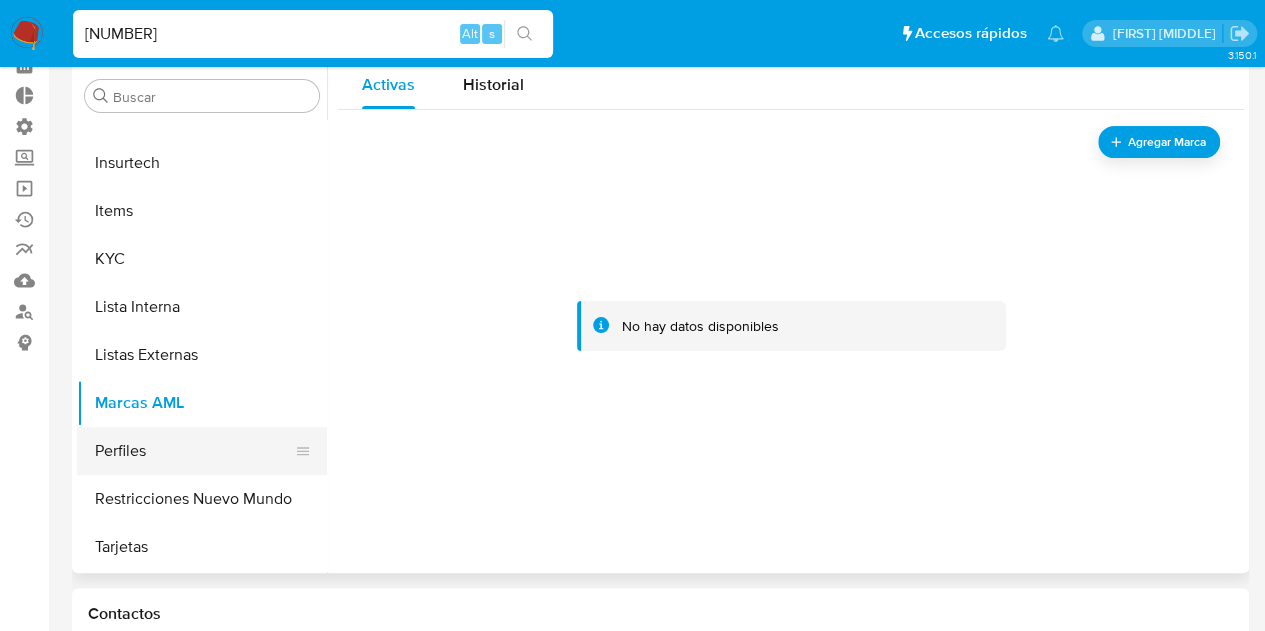 click on "Perfiles" at bounding box center (194, 451) 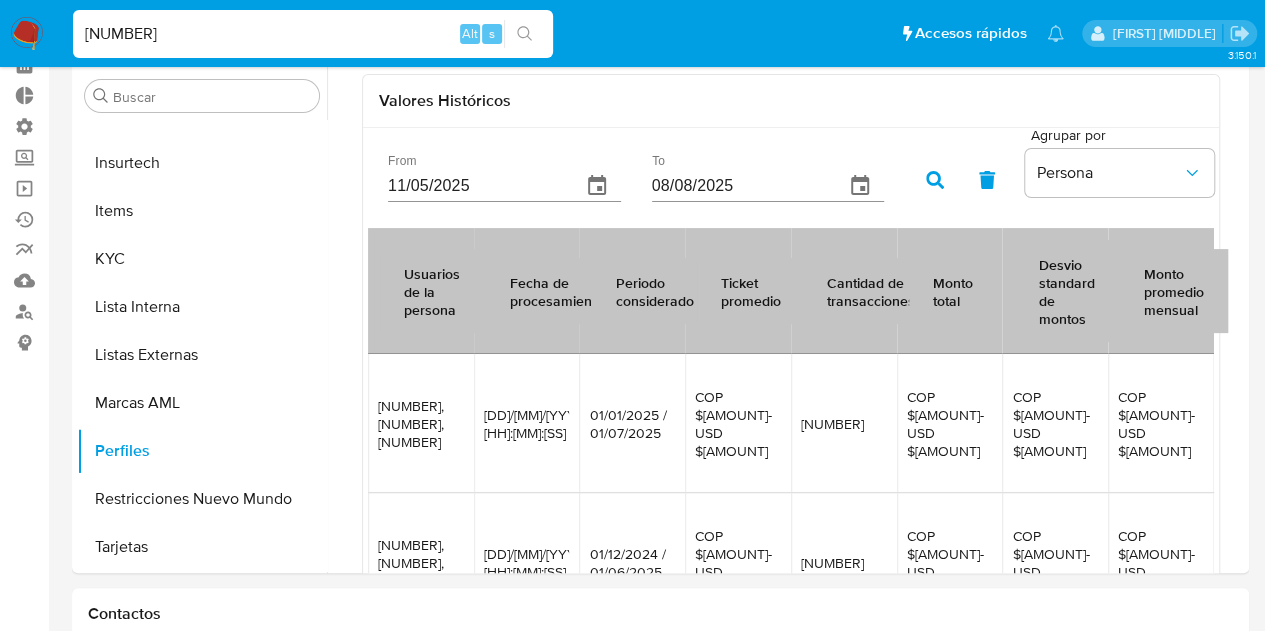 scroll, scrollTop: 566, scrollLeft: 0, axis: vertical 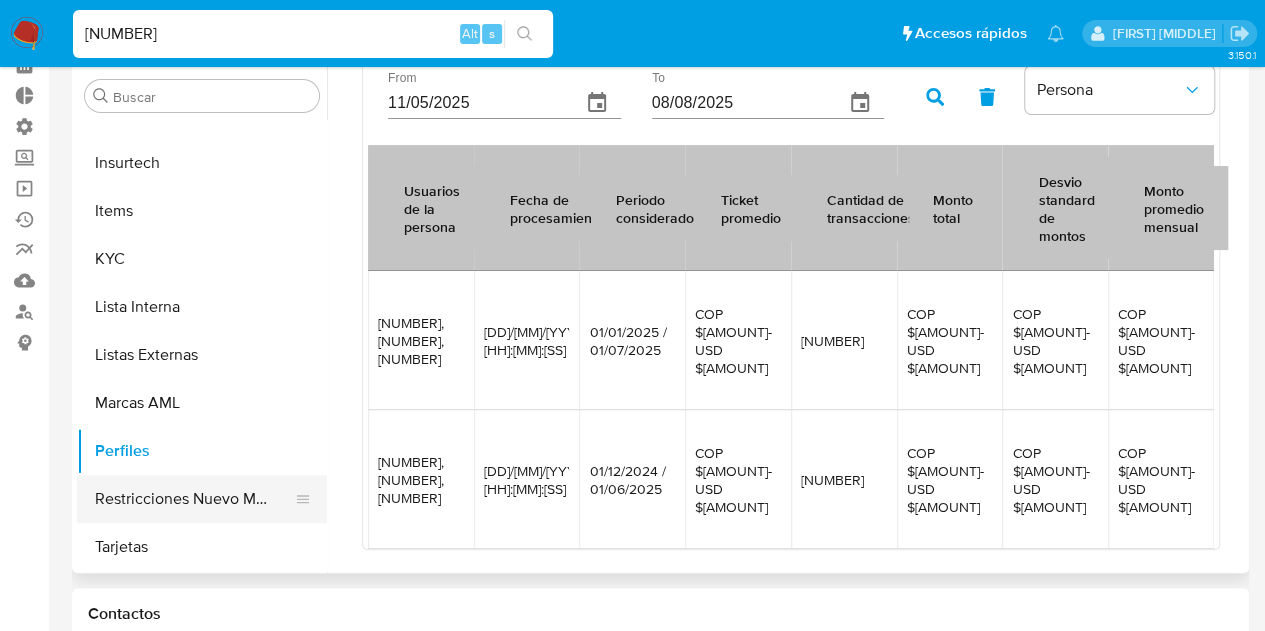 click on "Restricciones Nuevo Mundo" at bounding box center (194, 499) 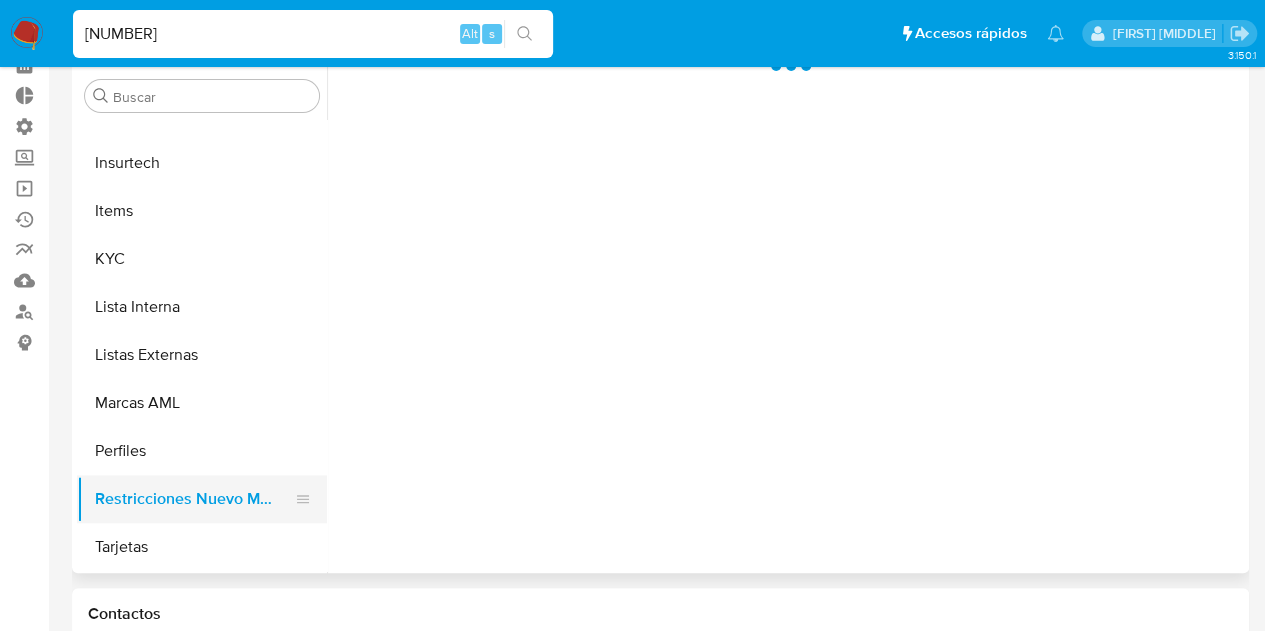 scroll, scrollTop: 0, scrollLeft: 0, axis: both 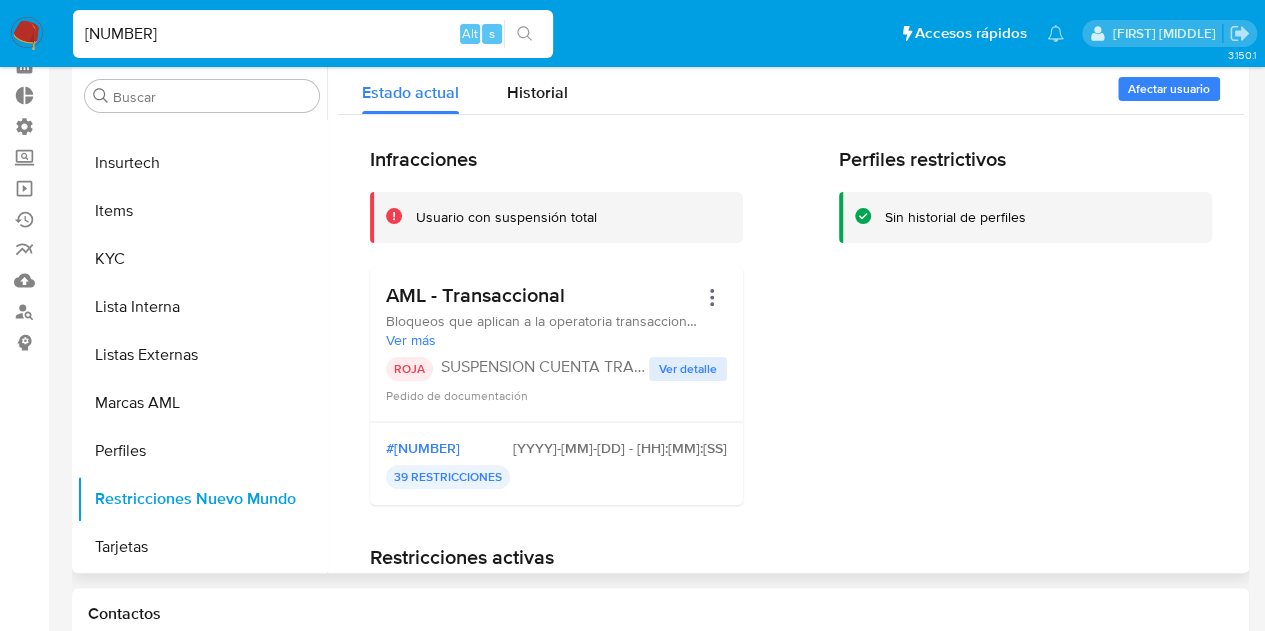 drag, startPoint x: 394, startPoint y: 291, endPoint x: 602, endPoint y: 299, distance: 208.1538 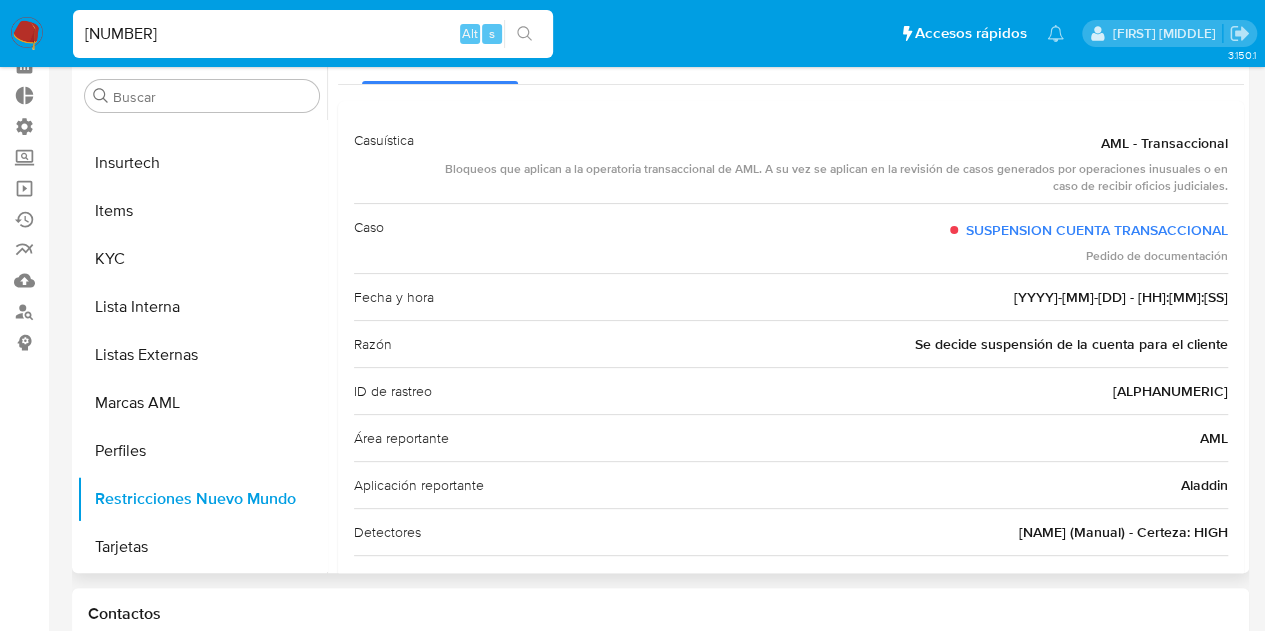 scroll, scrollTop: 100, scrollLeft: 0, axis: vertical 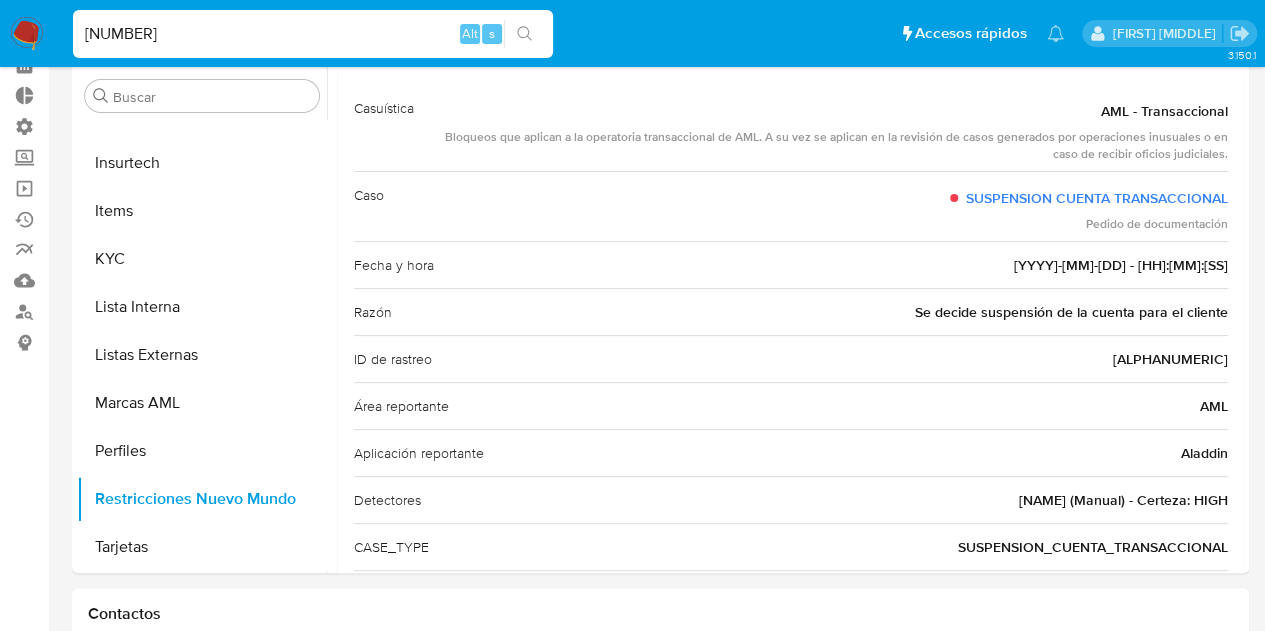 drag, startPoint x: 896, startPoint y: 298, endPoint x: 1258, endPoint y: 303, distance: 362.03452 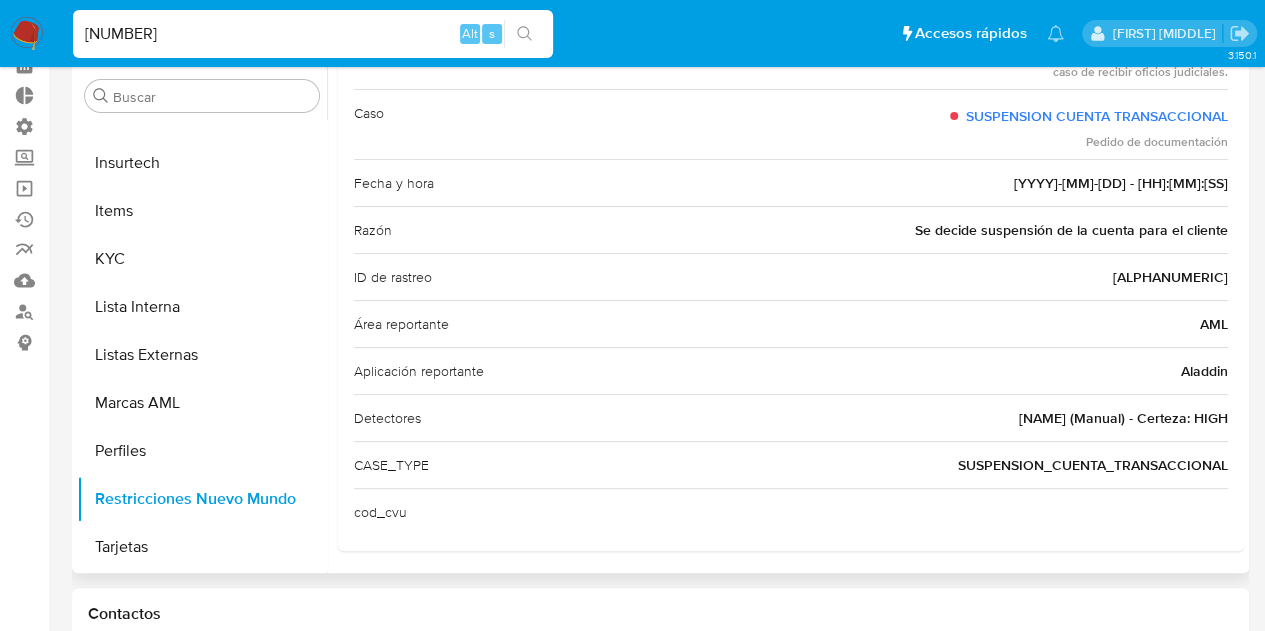 scroll, scrollTop: 0, scrollLeft: 0, axis: both 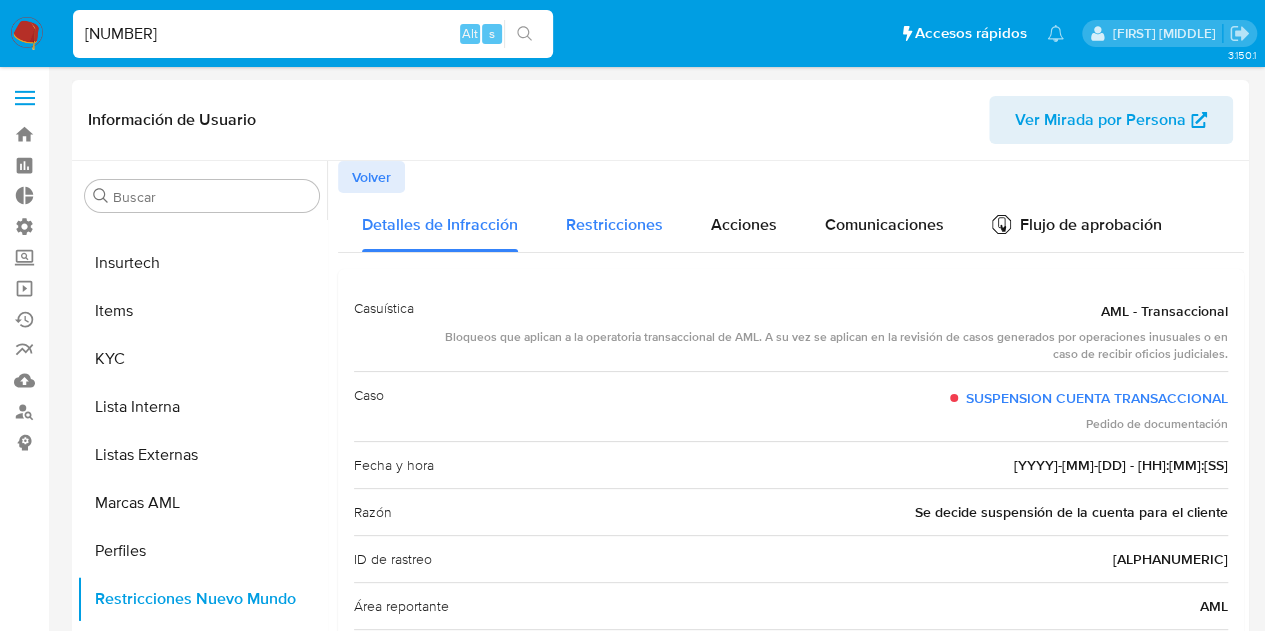 click on "Restricciones" at bounding box center (614, 224) 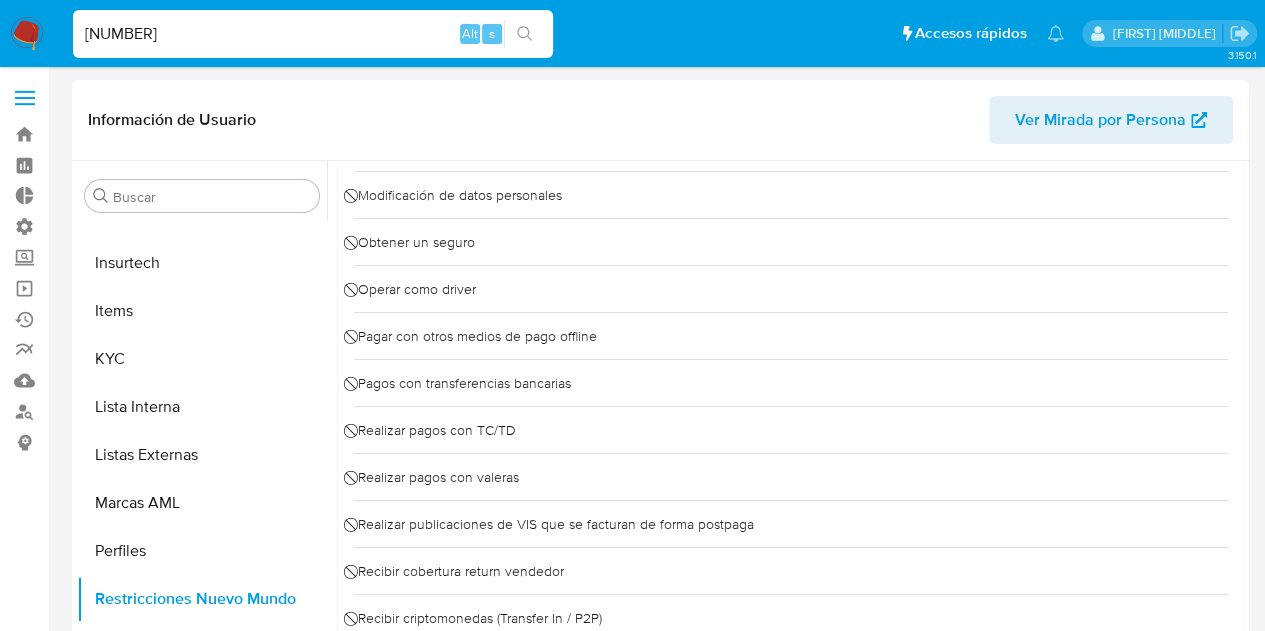 scroll, scrollTop: 1473, scrollLeft: 0, axis: vertical 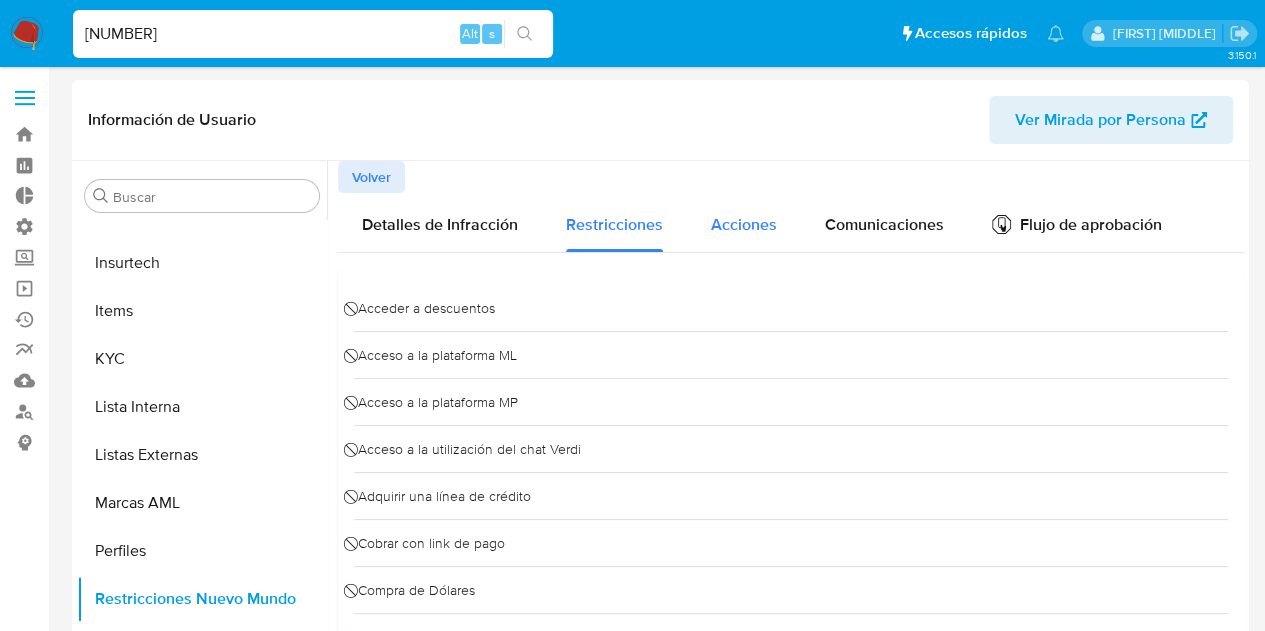 click on "Acciones" at bounding box center [744, 224] 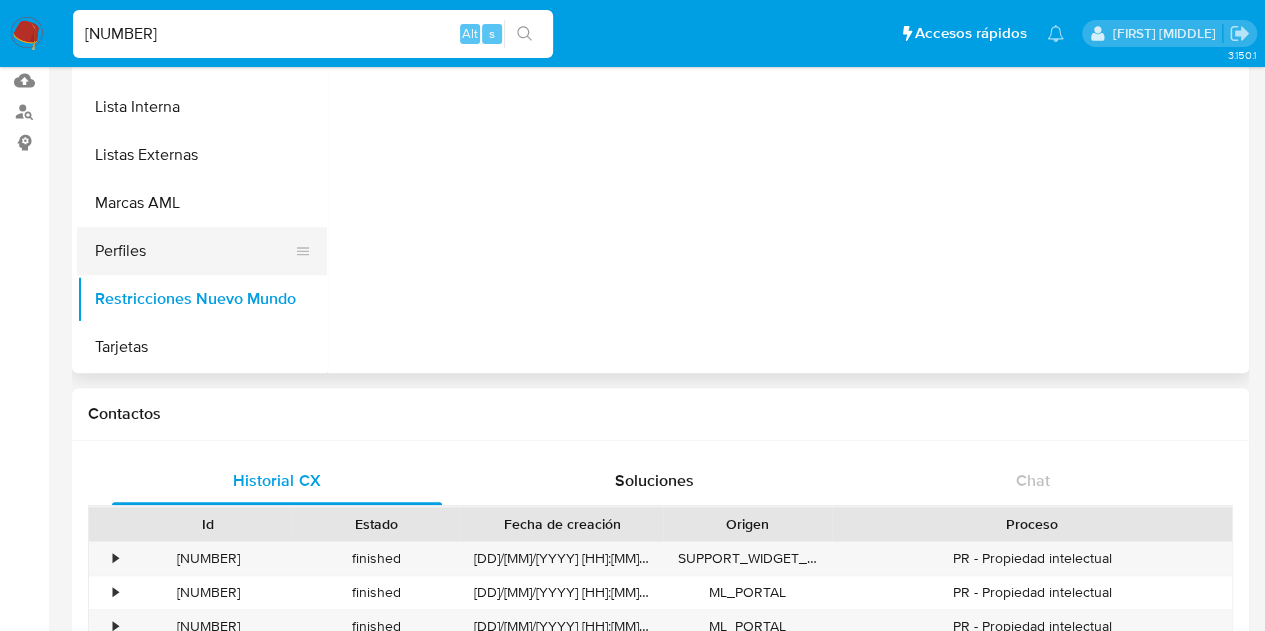 scroll, scrollTop: 0, scrollLeft: 0, axis: both 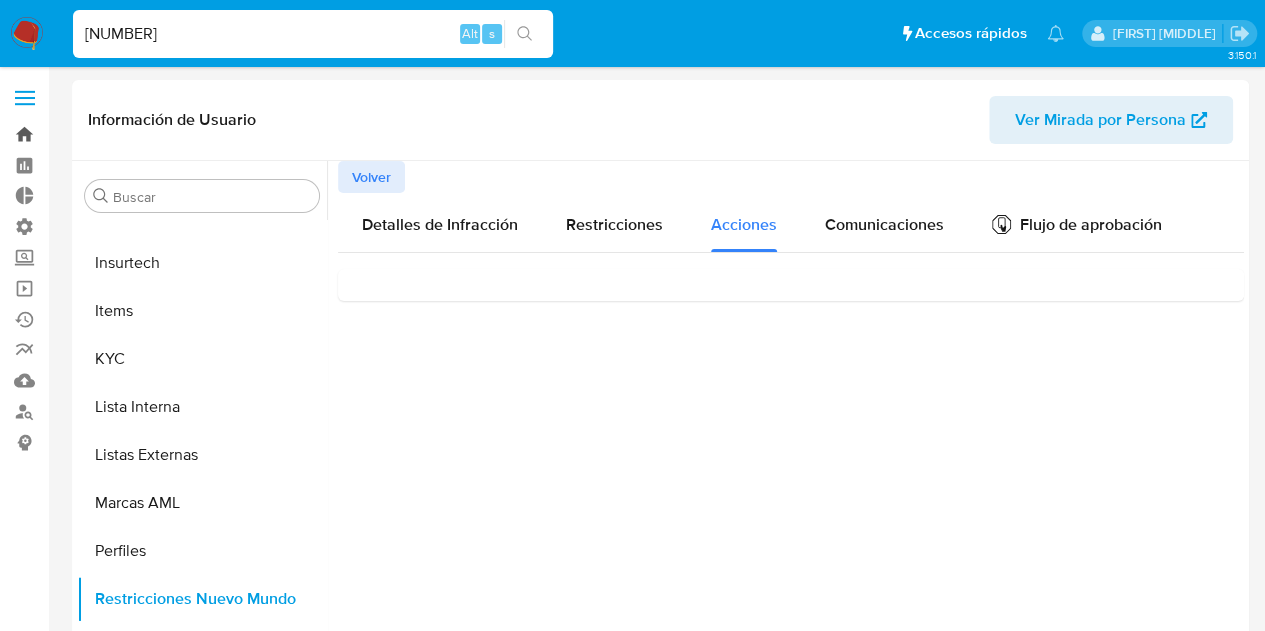 click on "Bandeja" at bounding box center [119, 134] 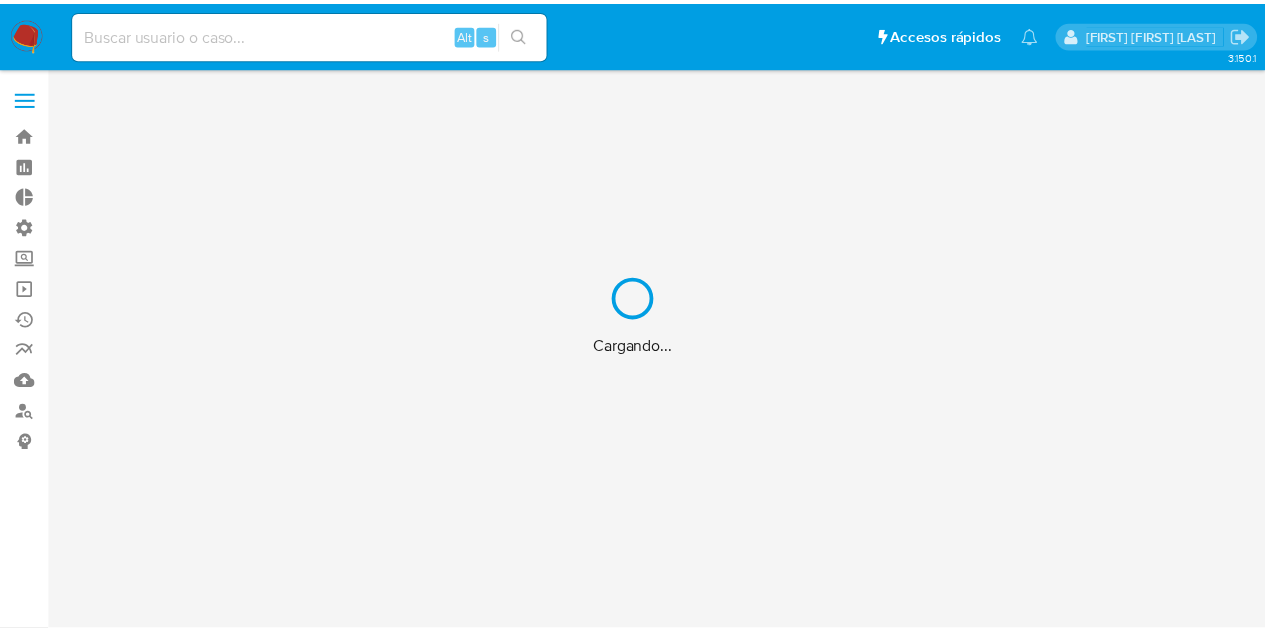 scroll, scrollTop: 0, scrollLeft: 0, axis: both 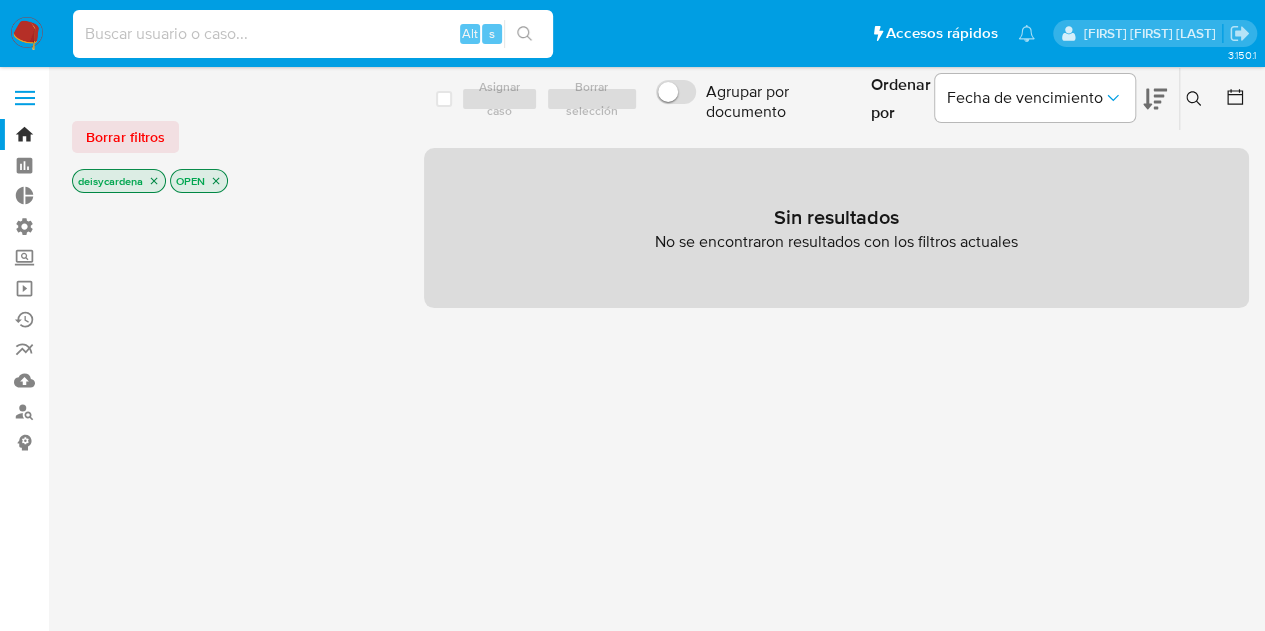 click at bounding box center (313, 34) 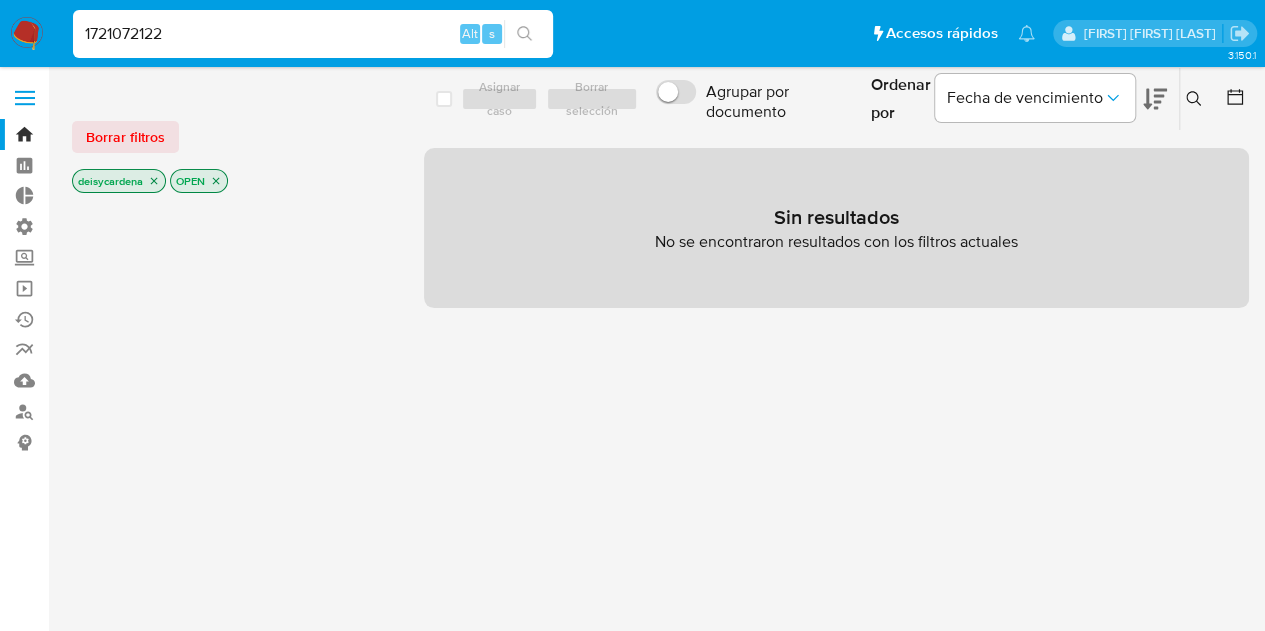 type on "1721072122" 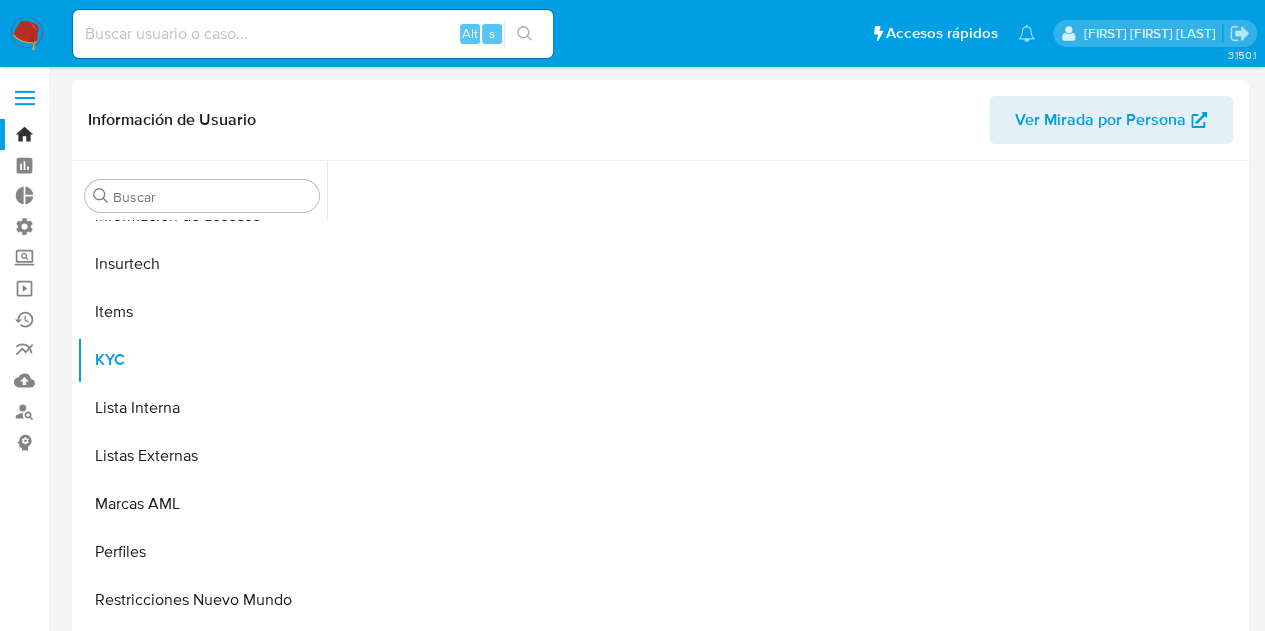 scroll, scrollTop: 797, scrollLeft: 0, axis: vertical 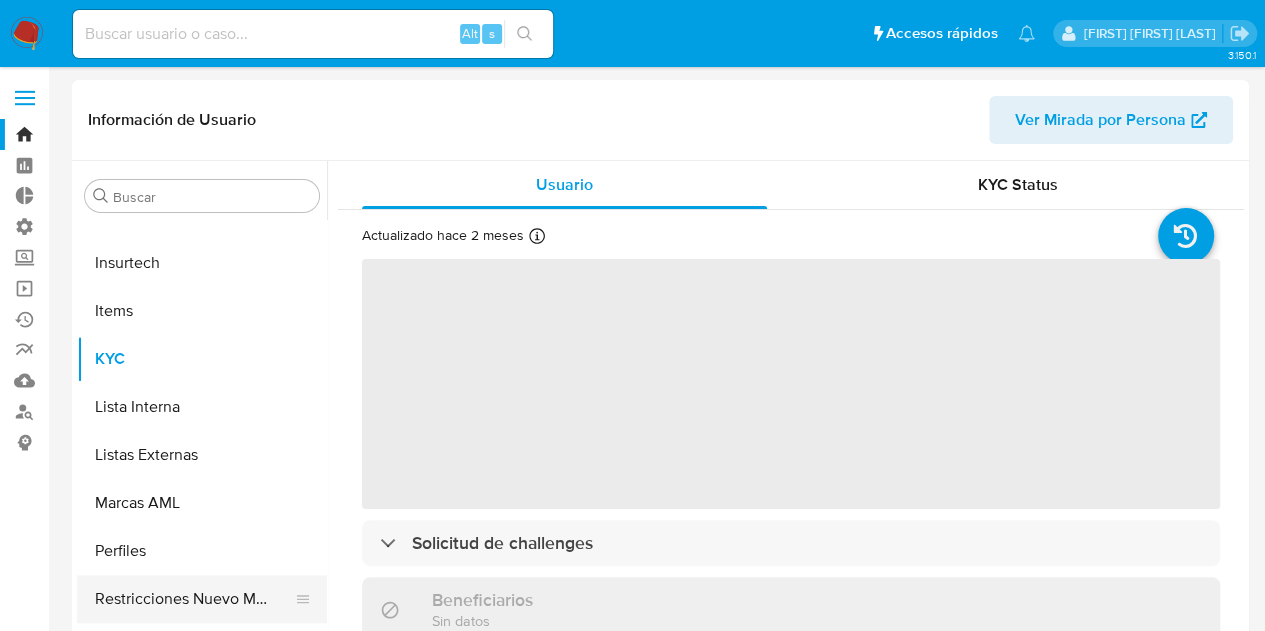 select on "10" 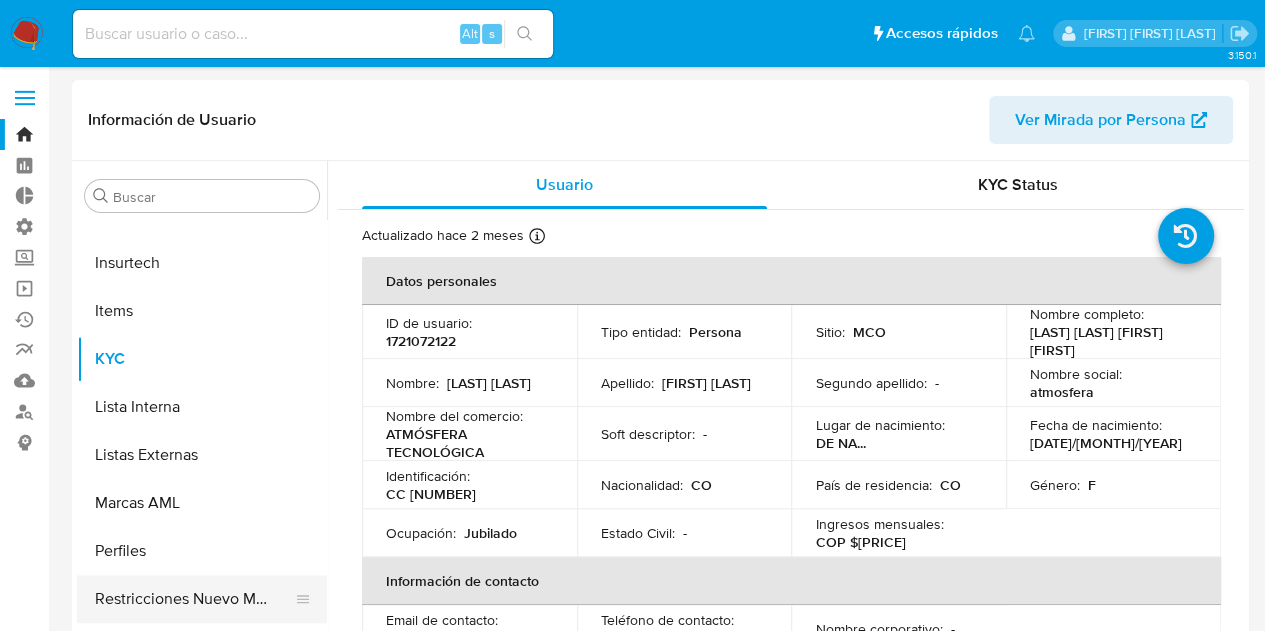 click on "Restricciones Nuevo Mundo" at bounding box center [194, 599] 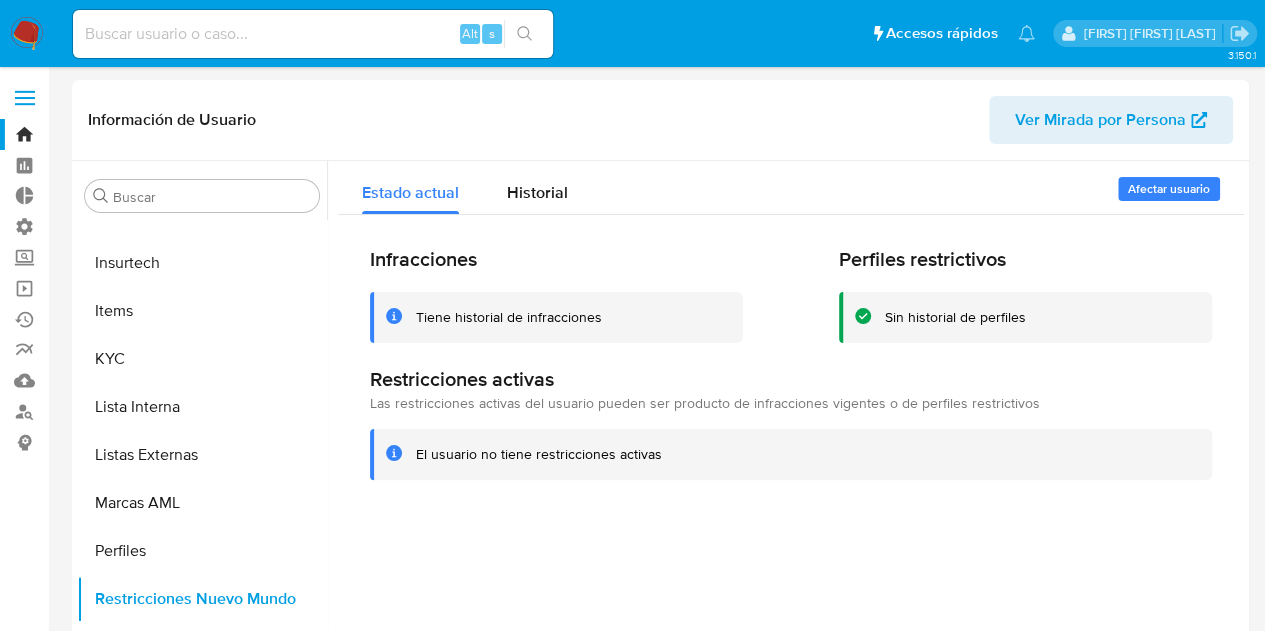 click at bounding box center [313, 34] 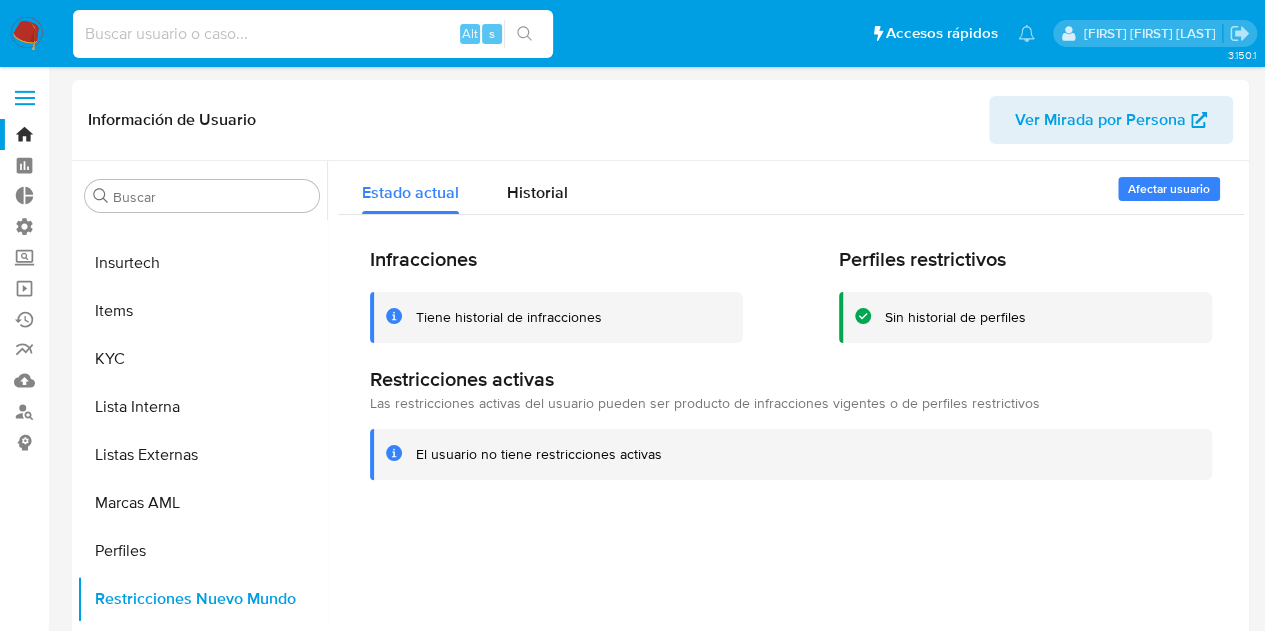 paste on "567996807" 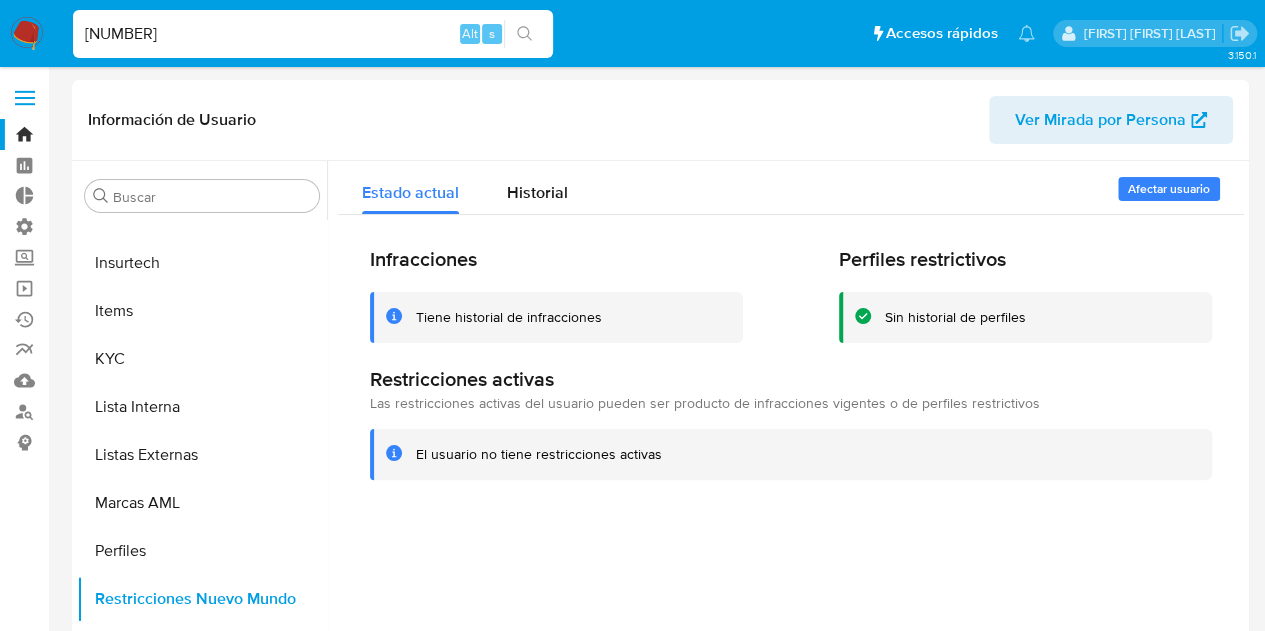 type on "567996807" 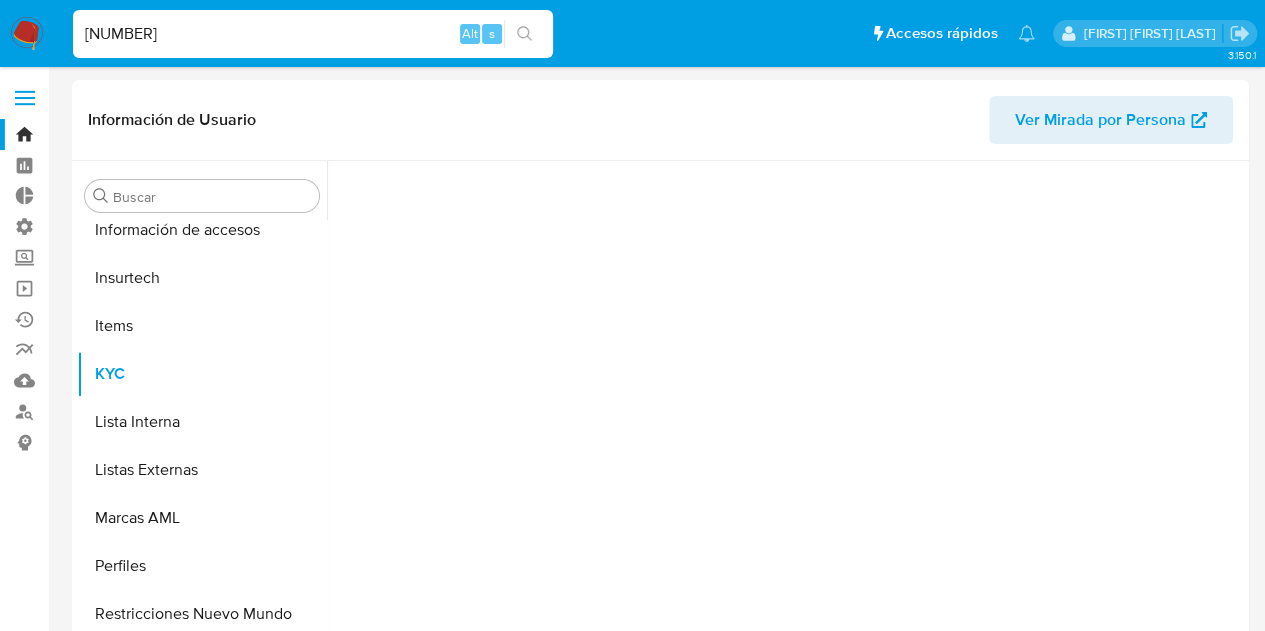 scroll, scrollTop: 797, scrollLeft: 0, axis: vertical 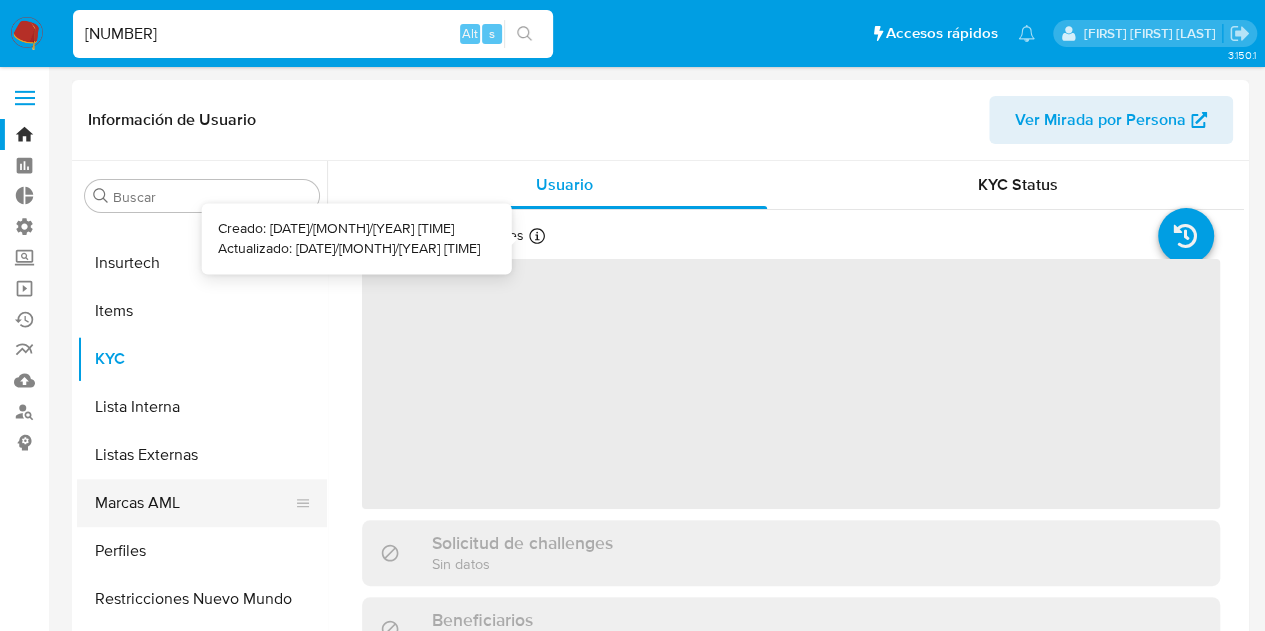 select on "10" 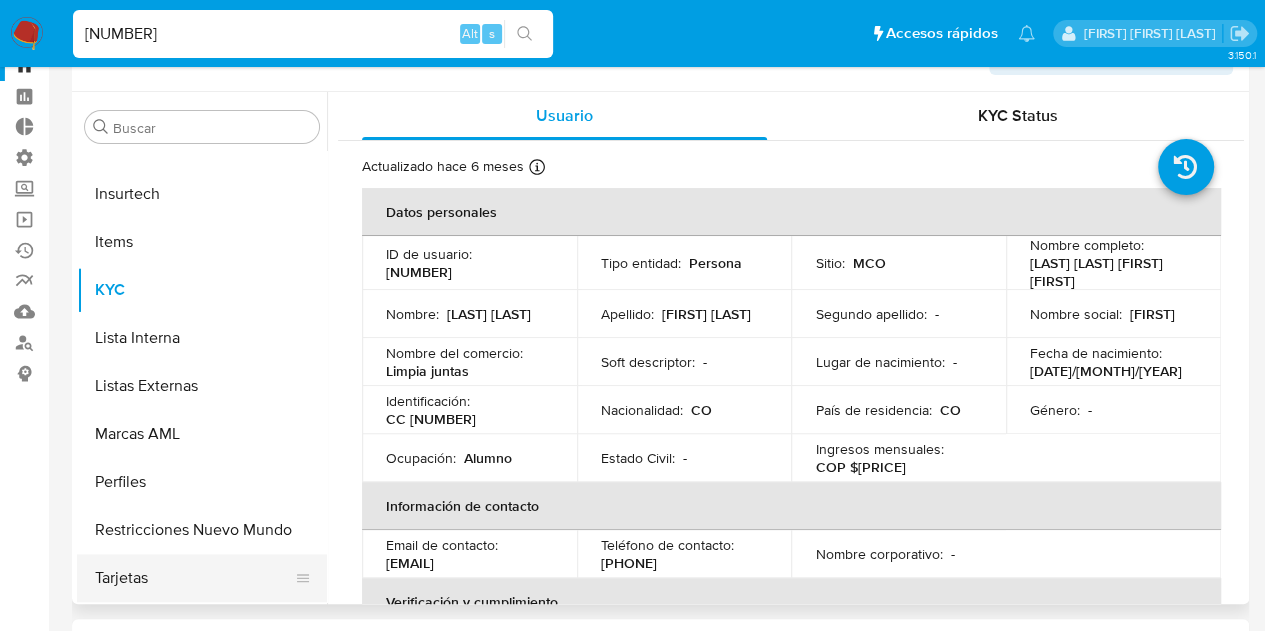 scroll, scrollTop: 100, scrollLeft: 0, axis: vertical 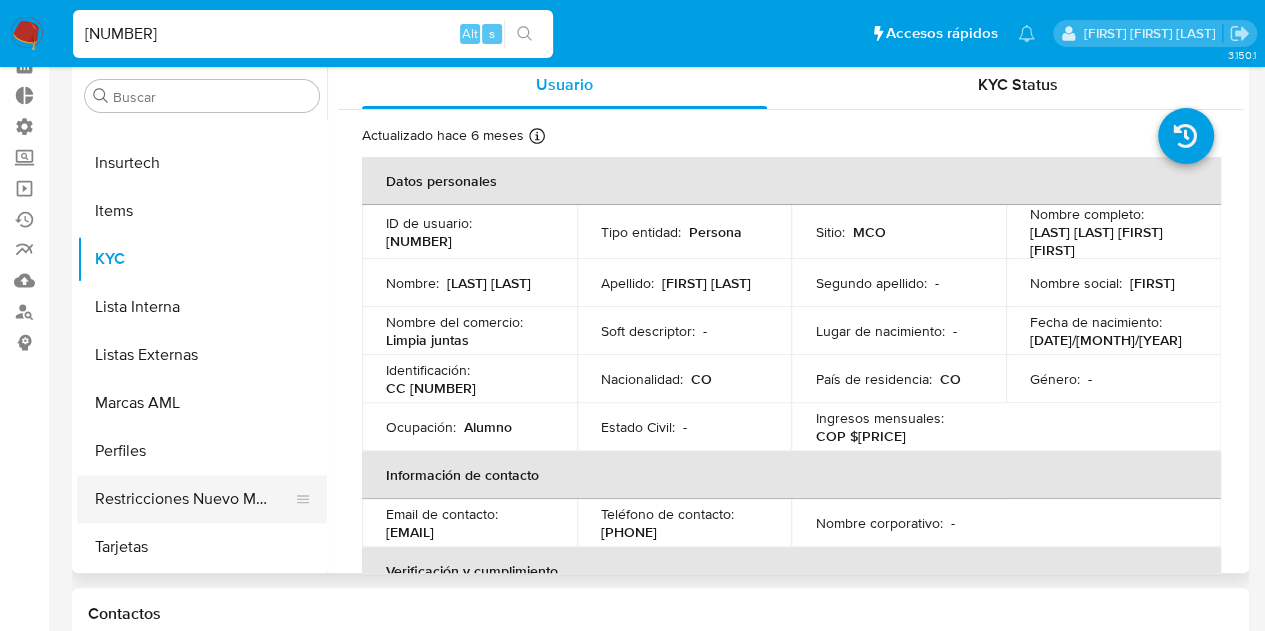 click on "Restricciones Nuevo Mundo" at bounding box center [194, 499] 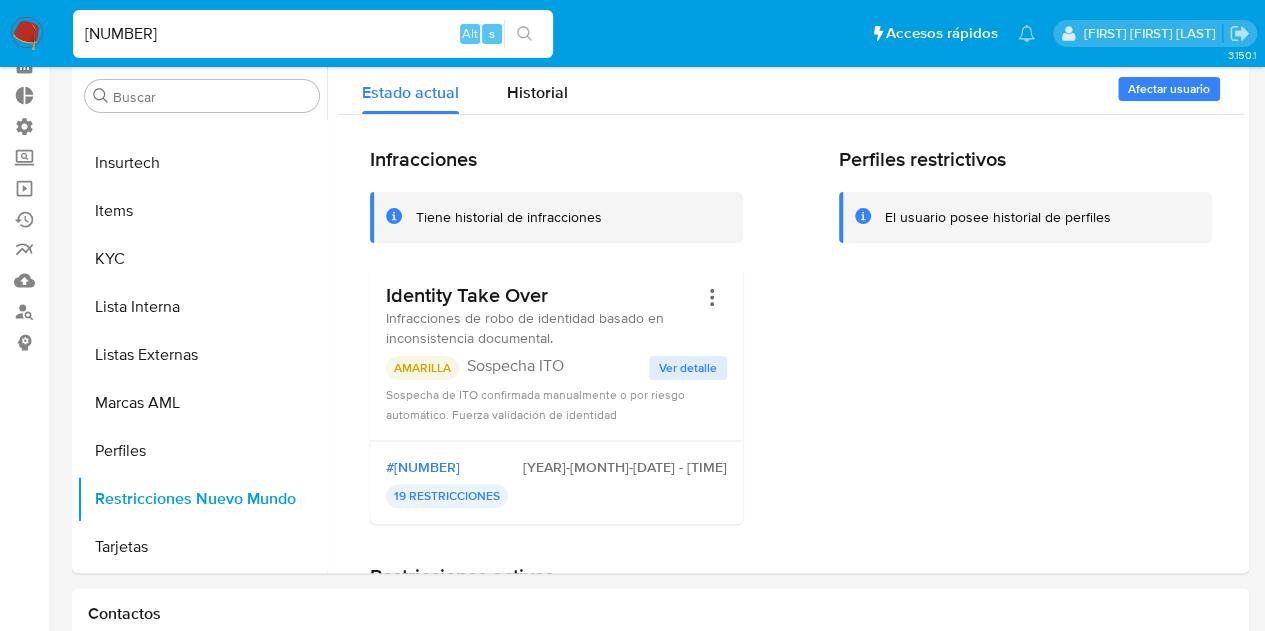 click on "567996807" at bounding box center [313, 34] 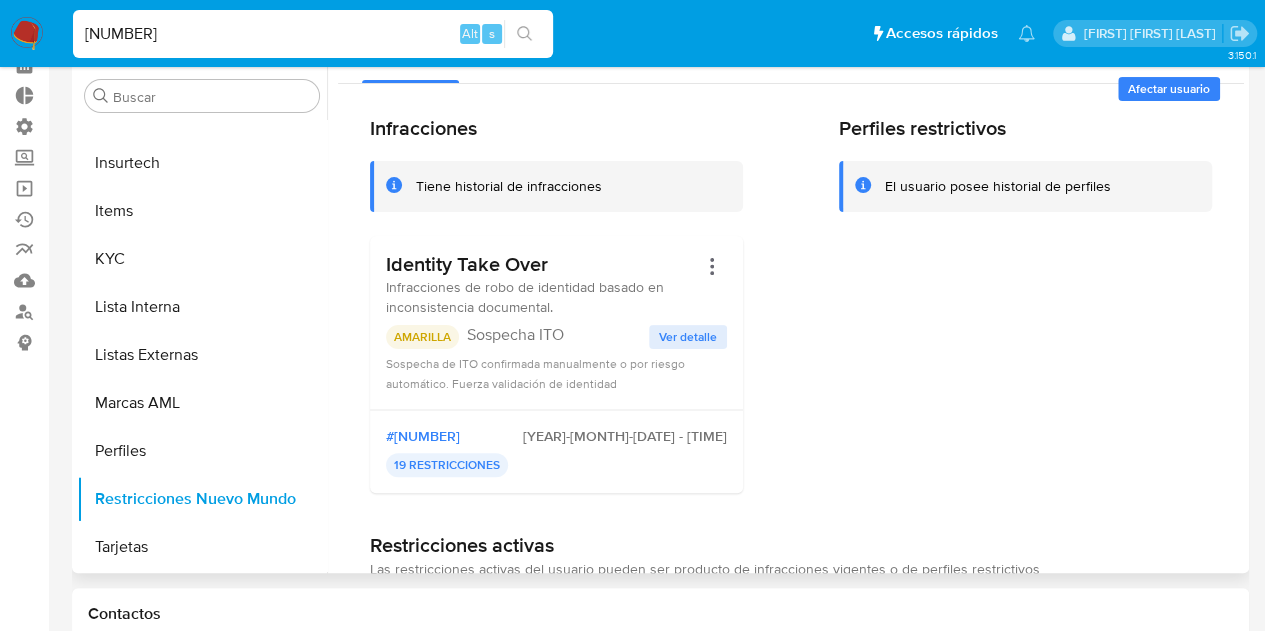 scroll, scrollTop: 0, scrollLeft: 0, axis: both 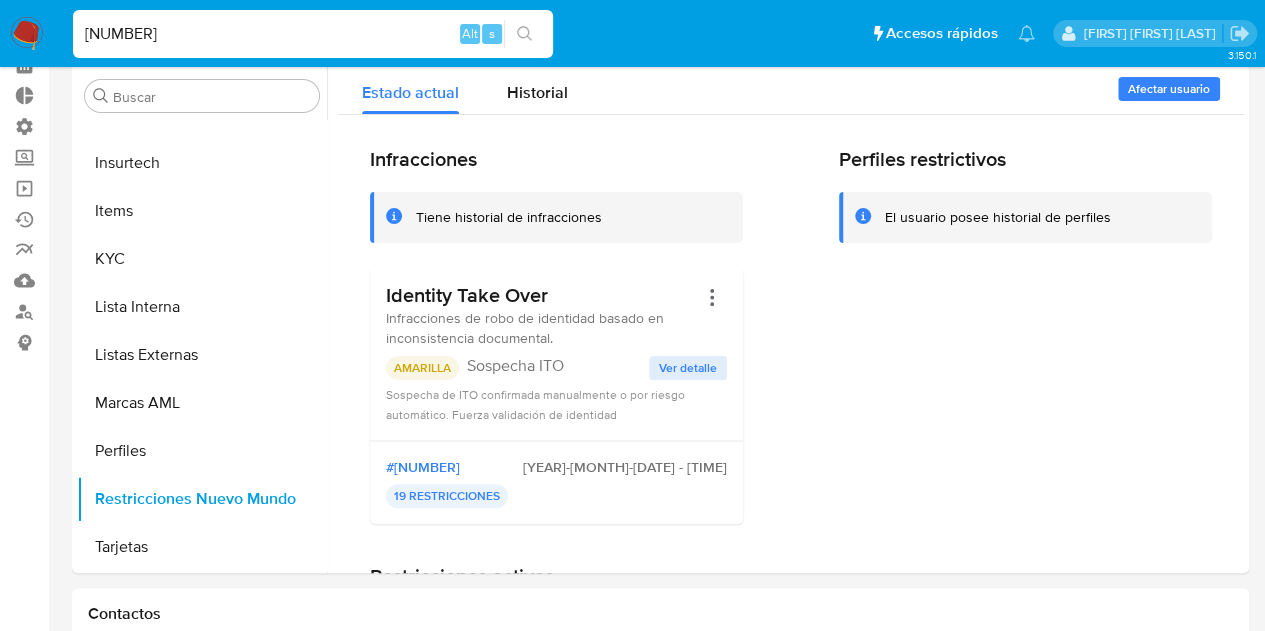 drag, startPoint x: 271, startPoint y: 34, endPoint x: 56, endPoint y: 23, distance: 215.2812 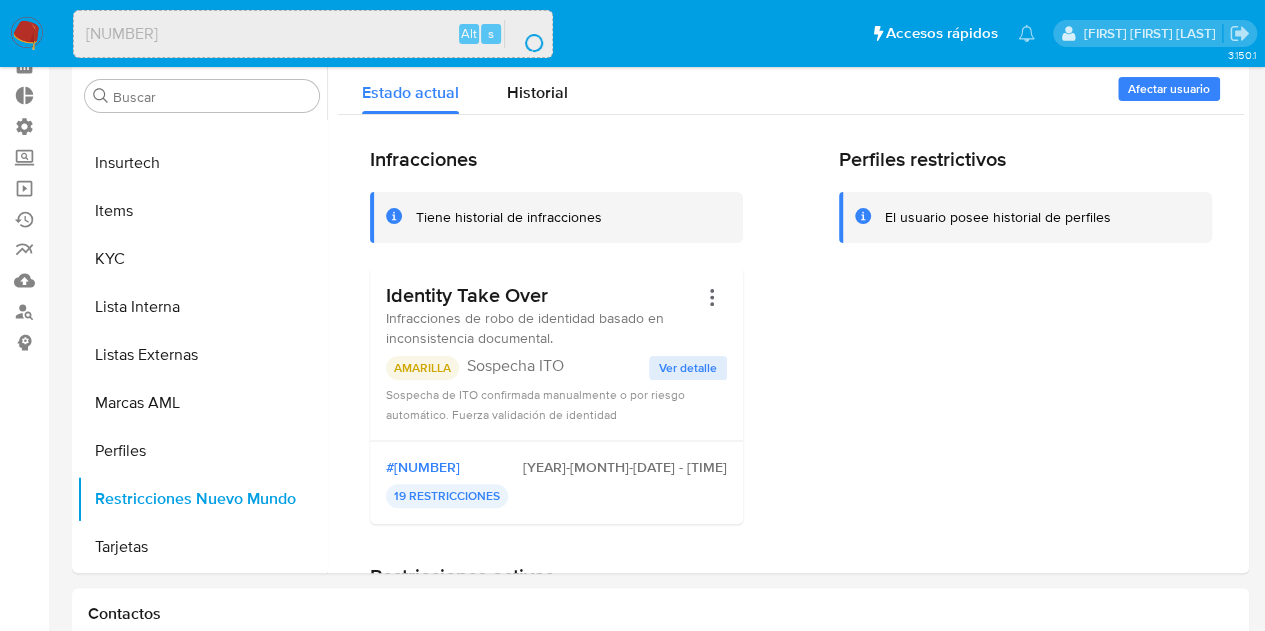 scroll, scrollTop: 0, scrollLeft: 0, axis: both 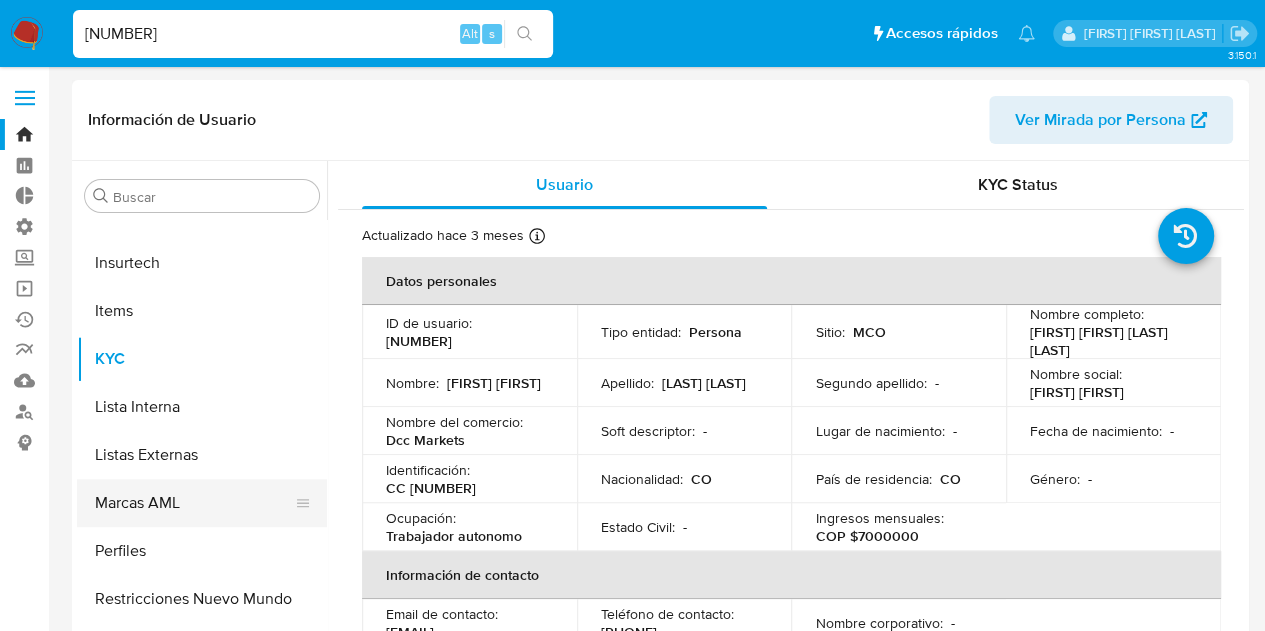 select on "10" 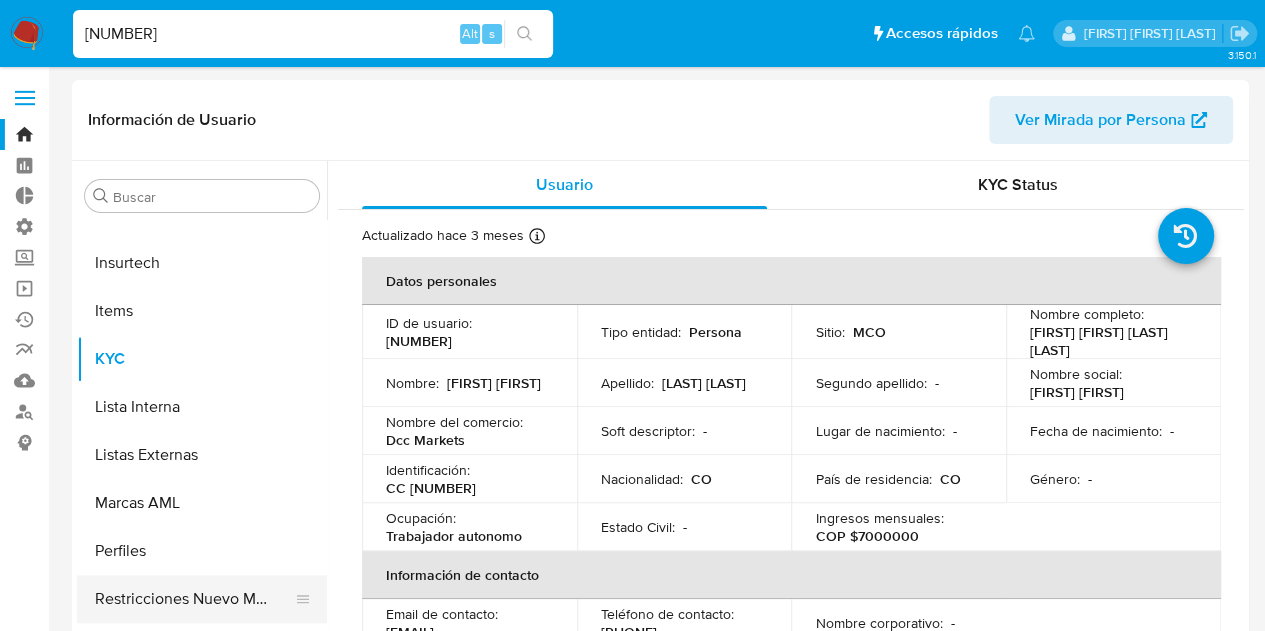click on "Restricciones Nuevo Mundo" at bounding box center (194, 599) 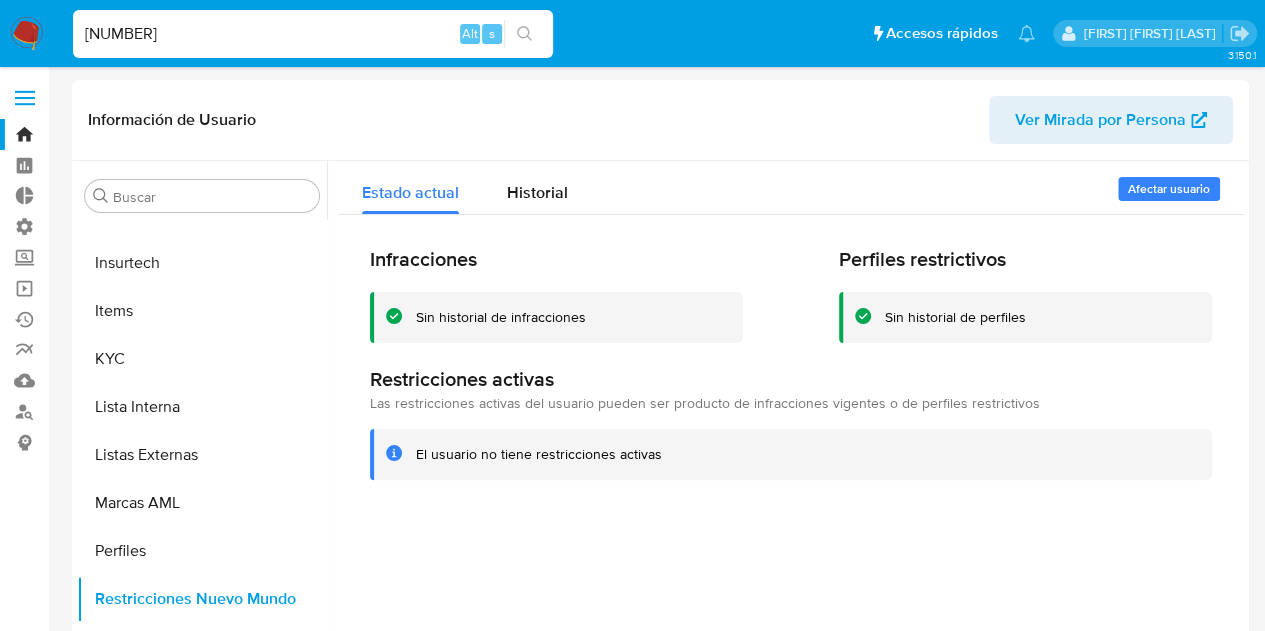 click on "224426469 Alt s" at bounding box center [313, 34] 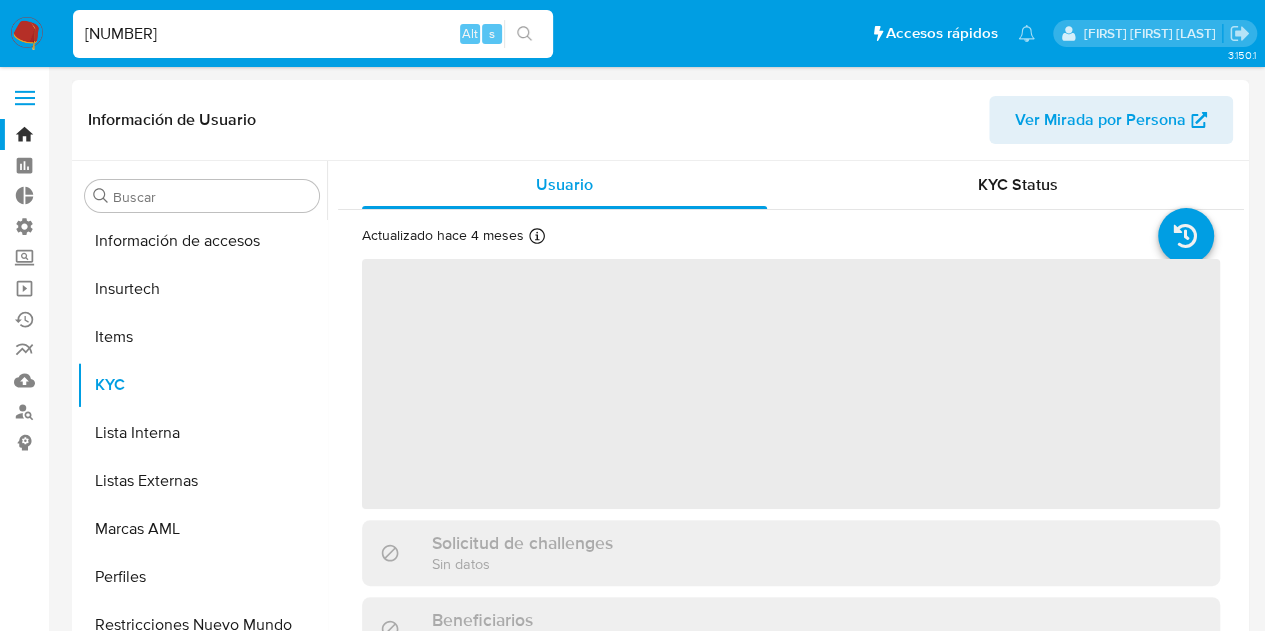 scroll, scrollTop: 797, scrollLeft: 0, axis: vertical 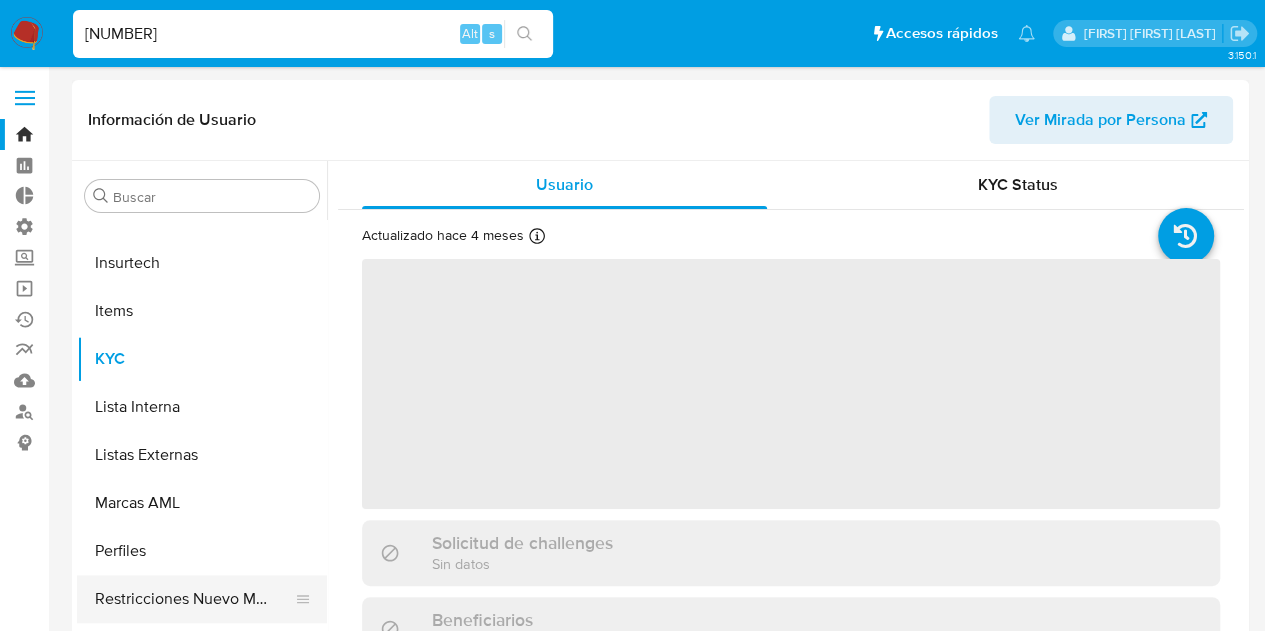 click on "Restricciones Nuevo Mundo" at bounding box center [194, 599] 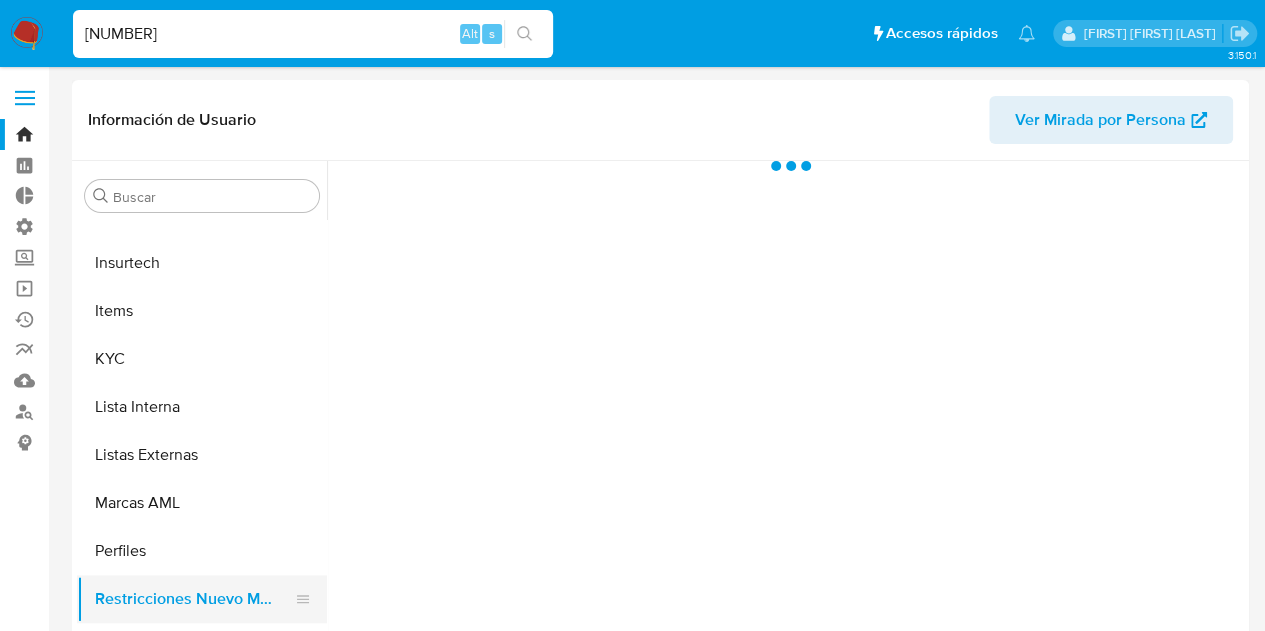 select on "10" 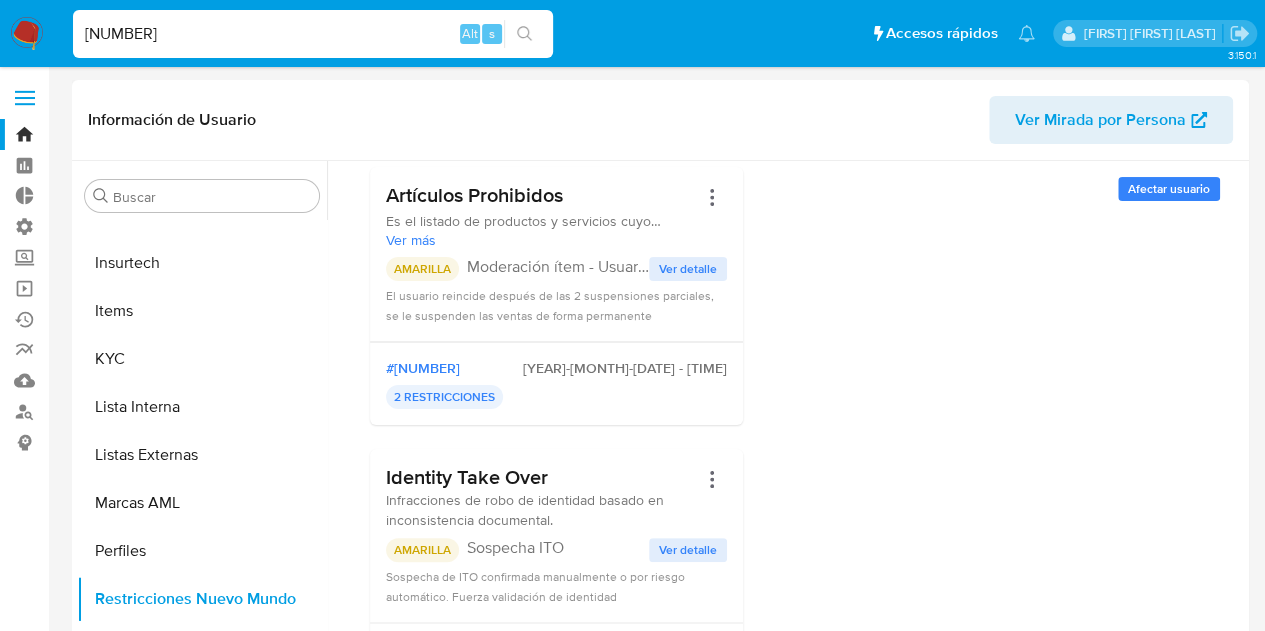 scroll, scrollTop: 100, scrollLeft: 0, axis: vertical 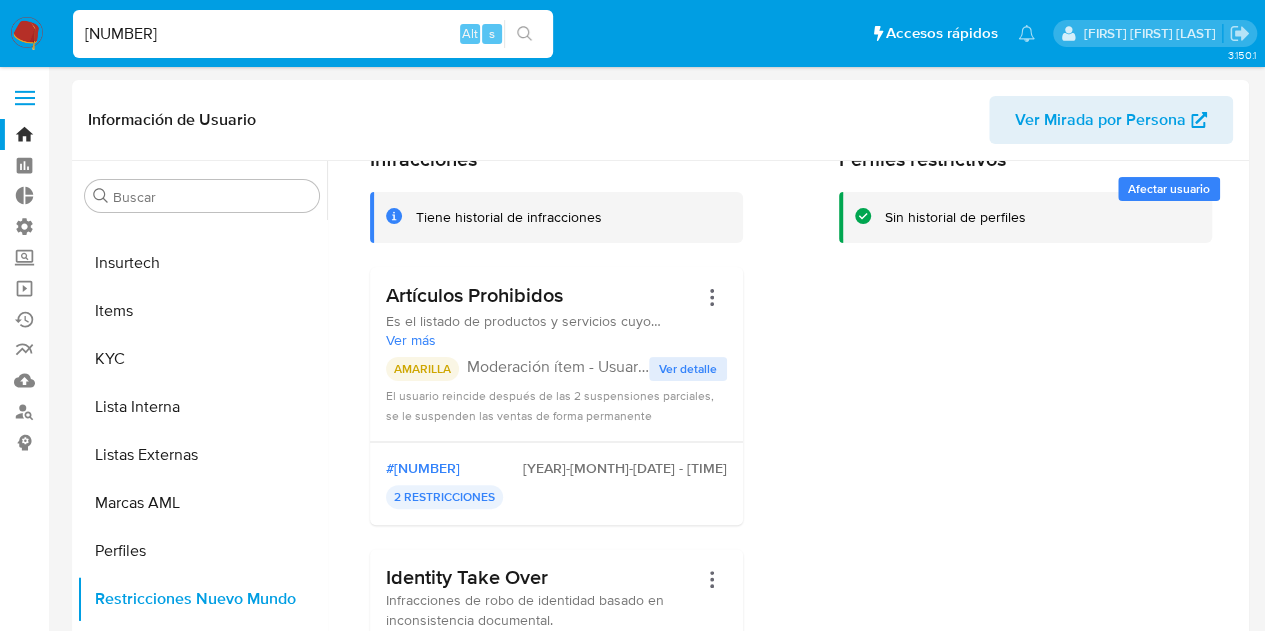 click on "1741123640" at bounding box center [313, 34] 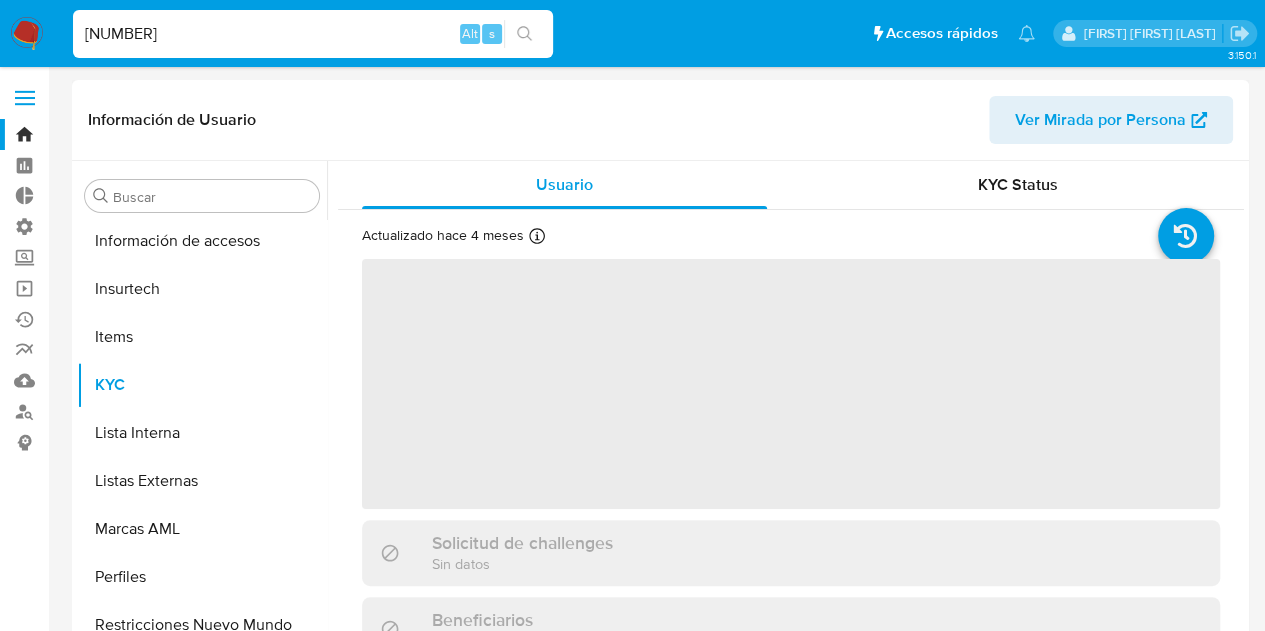 scroll, scrollTop: 797, scrollLeft: 0, axis: vertical 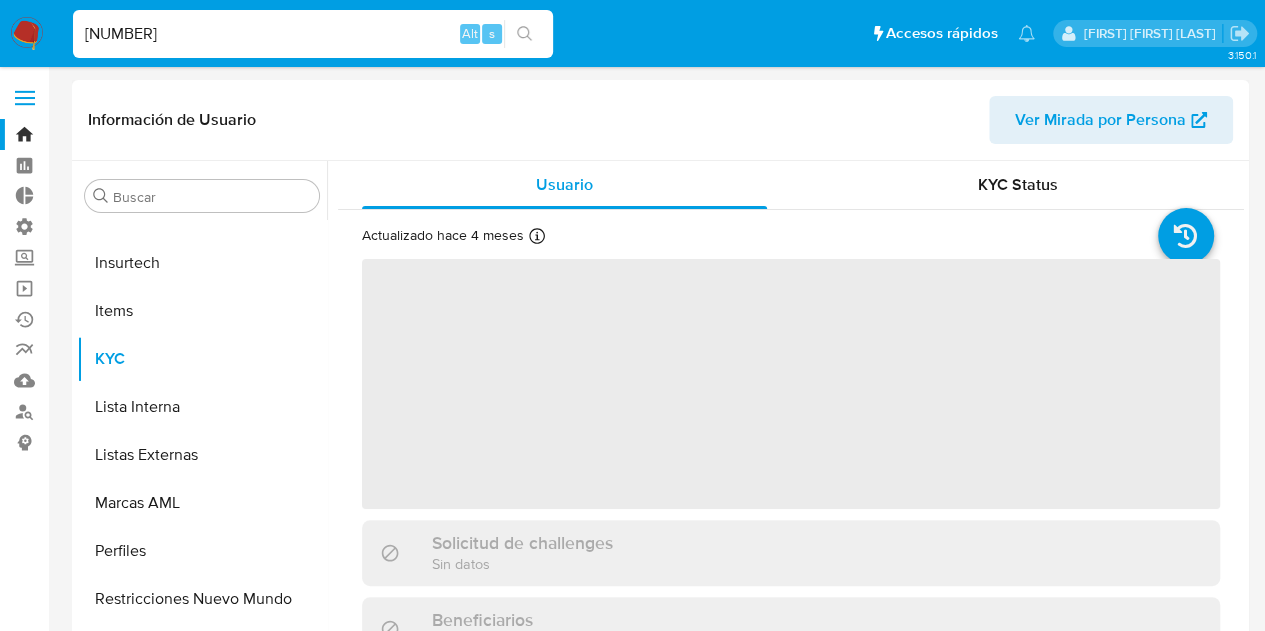 select on "10" 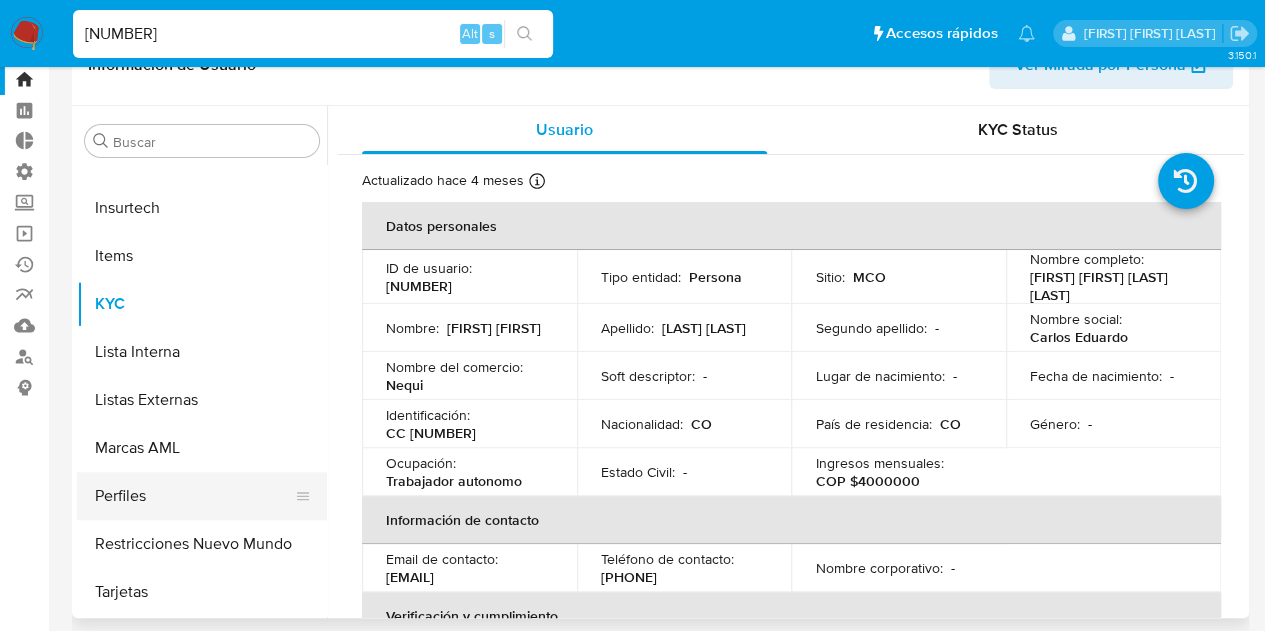 scroll, scrollTop: 100, scrollLeft: 0, axis: vertical 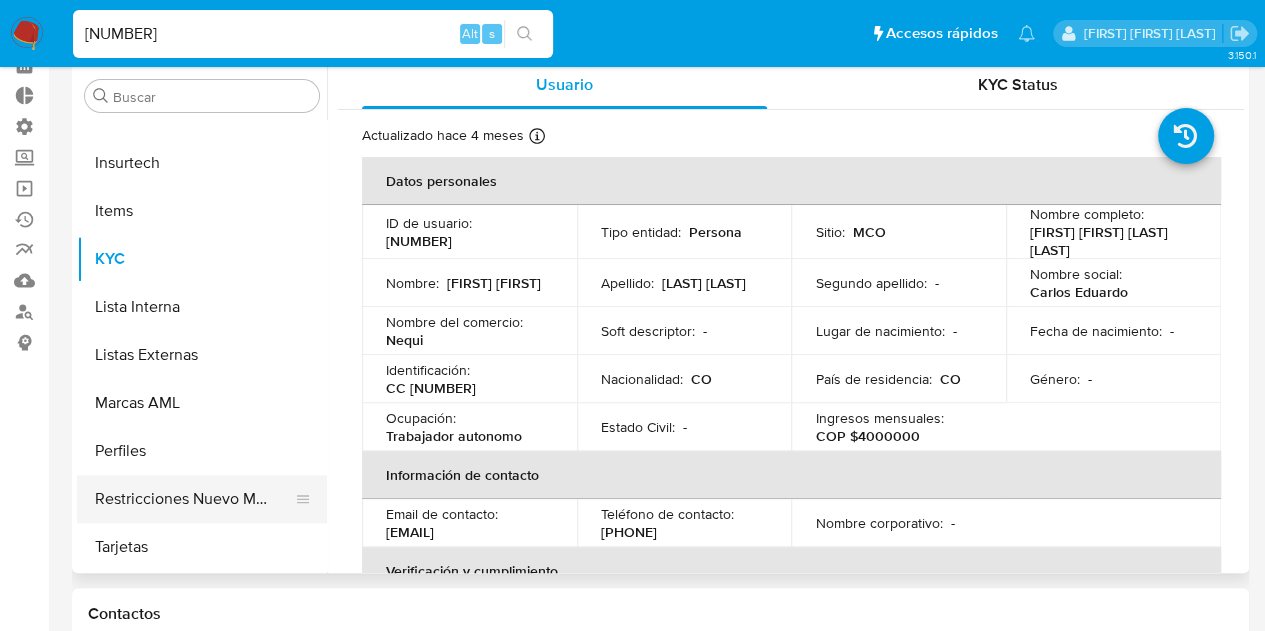 click on "Restricciones Nuevo Mundo" at bounding box center [194, 499] 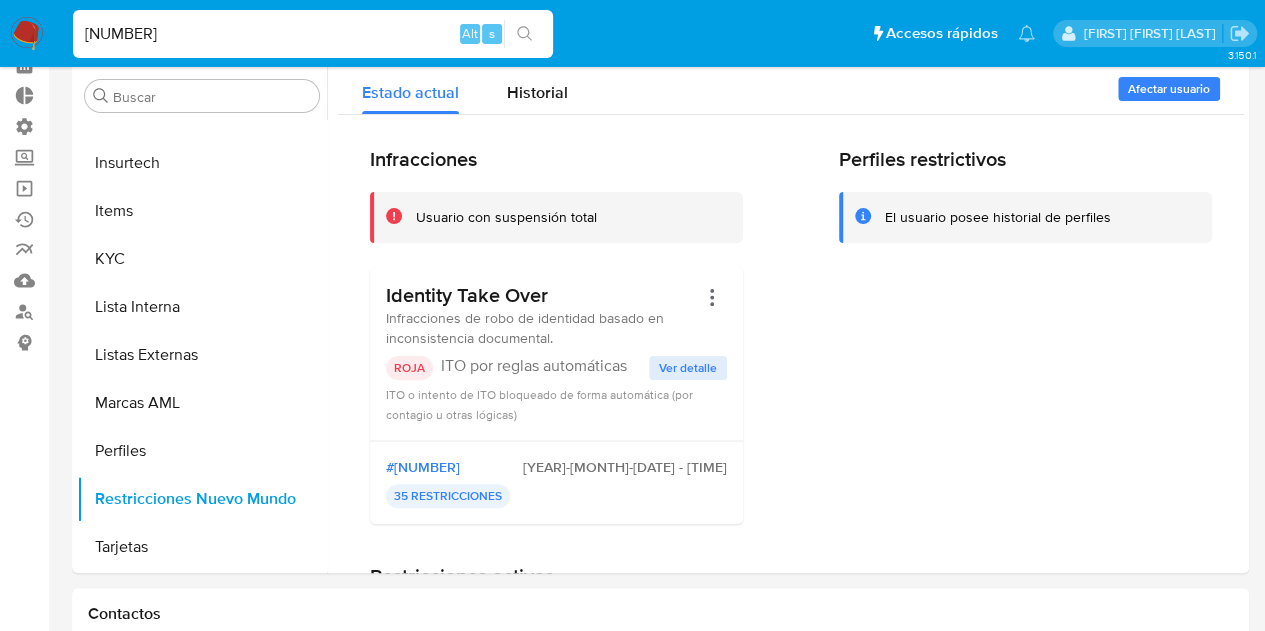 click on "2343710549 Alt s" at bounding box center (313, 34) 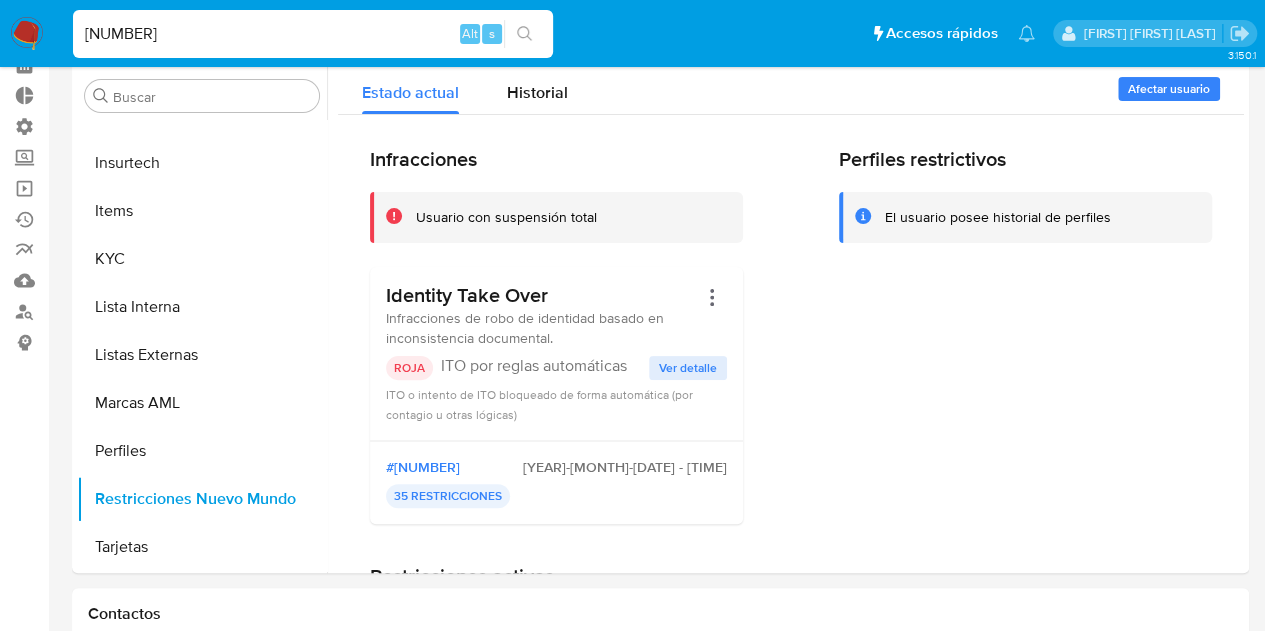 drag, startPoint x: 231, startPoint y: 31, endPoint x: 48, endPoint y: 21, distance: 183.27303 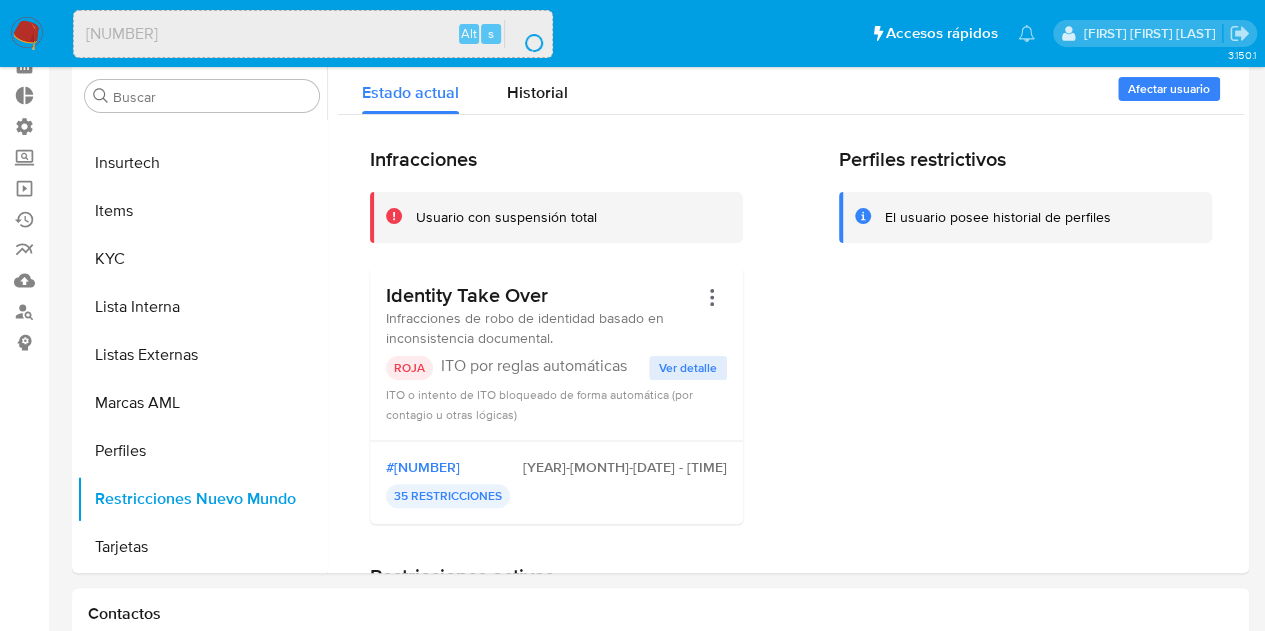 scroll, scrollTop: 0, scrollLeft: 0, axis: both 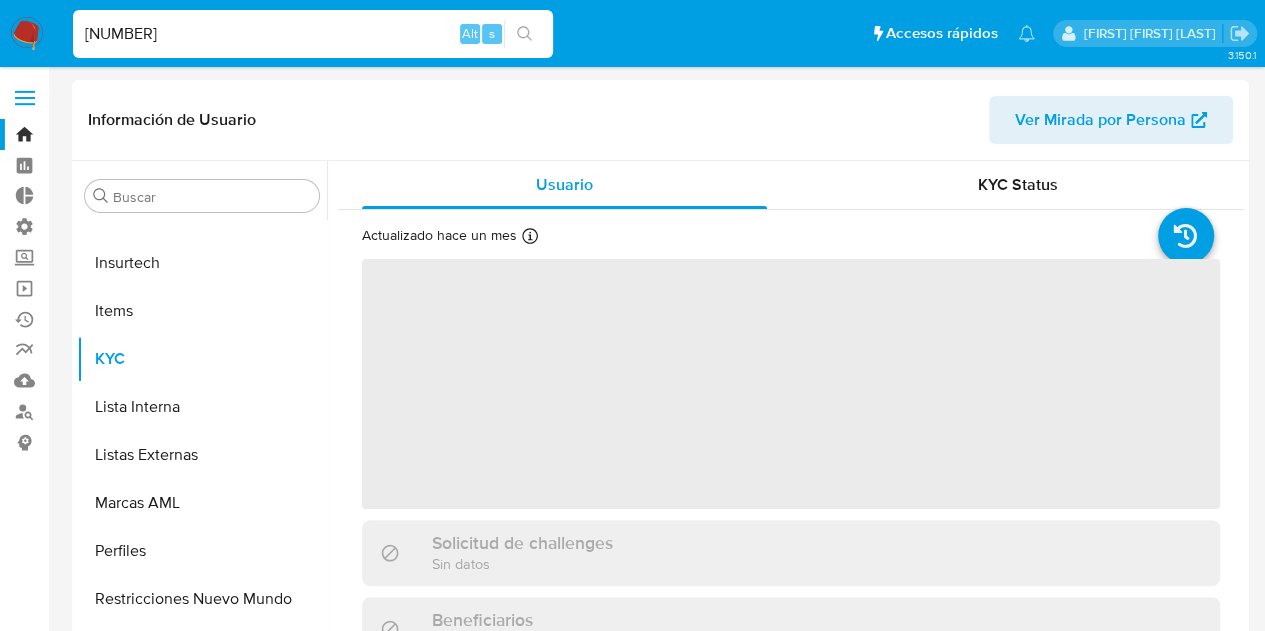 select on "10" 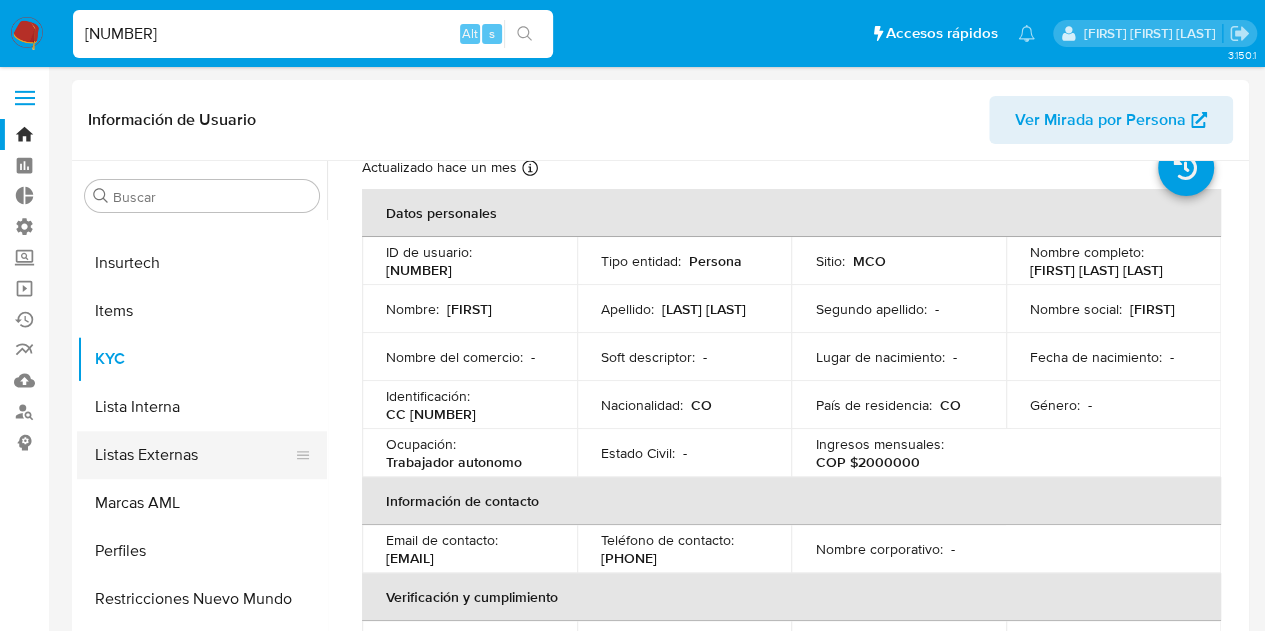 scroll, scrollTop: 100, scrollLeft: 0, axis: vertical 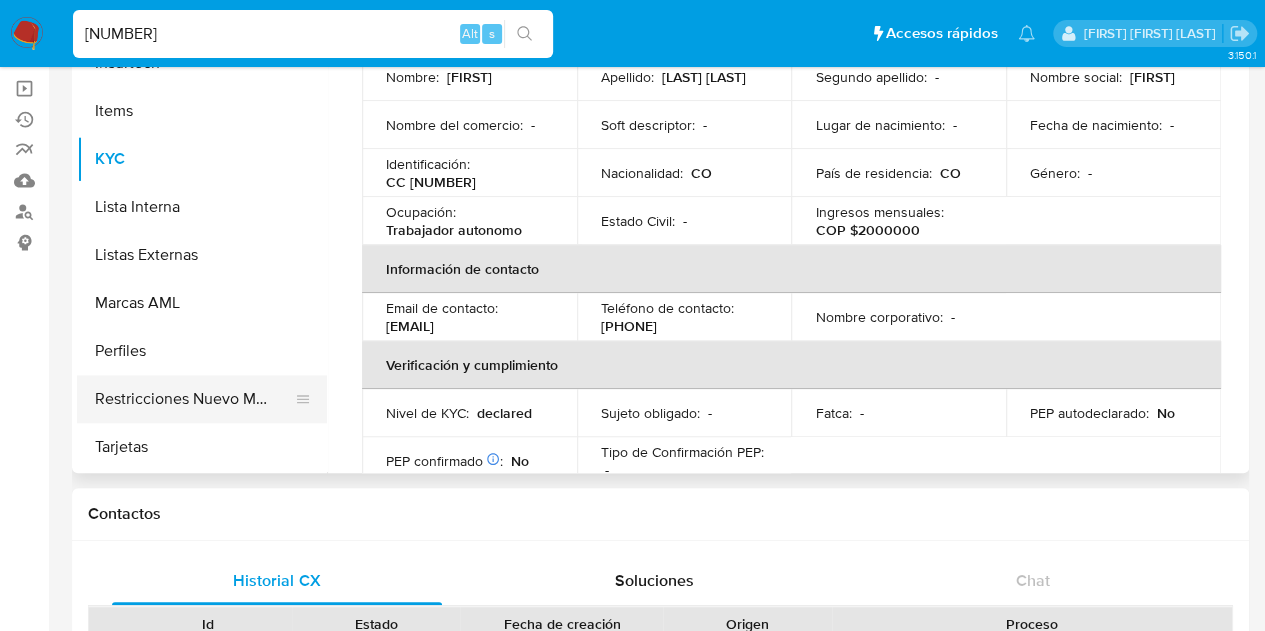 click on "Restricciones Nuevo Mundo" at bounding box center (194, 399) 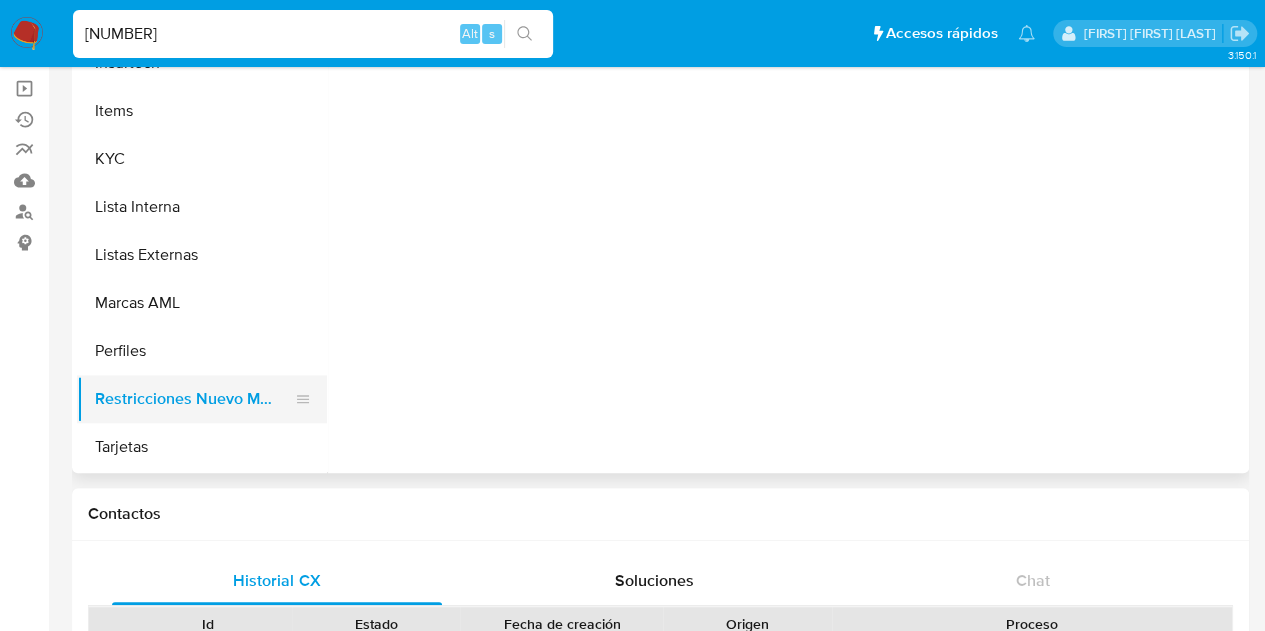 scroll, scrollTop: 0, scrollLeft: 0, axis: both 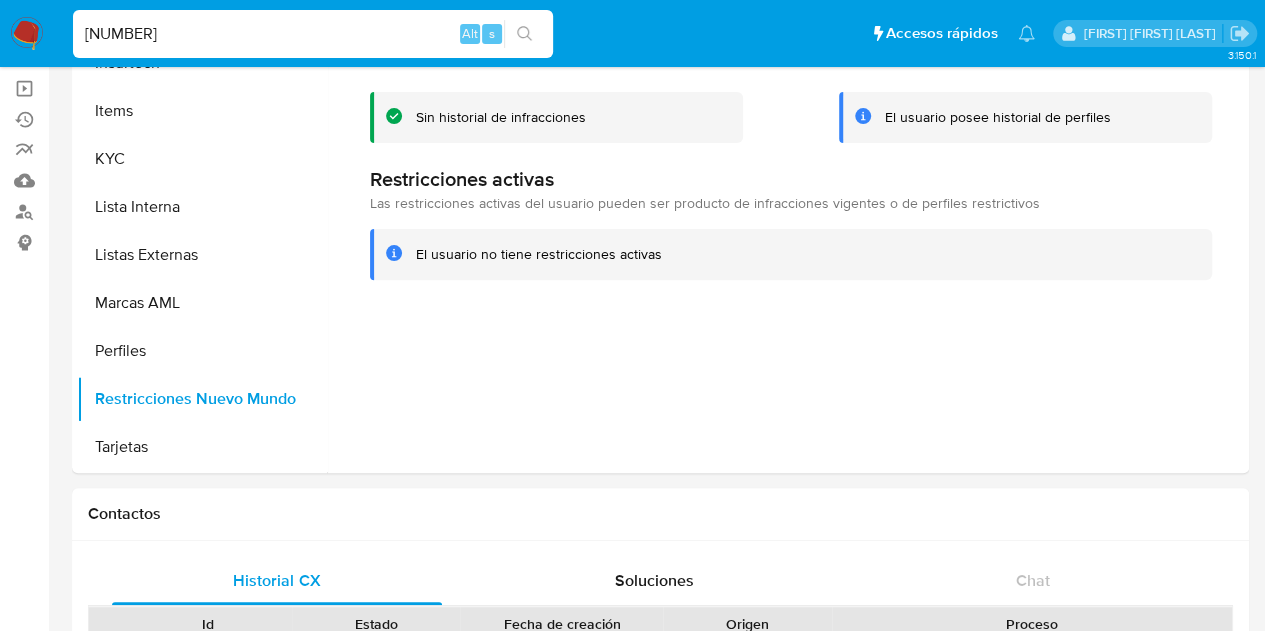 click on "517086255" at bounding box center (313, 34) 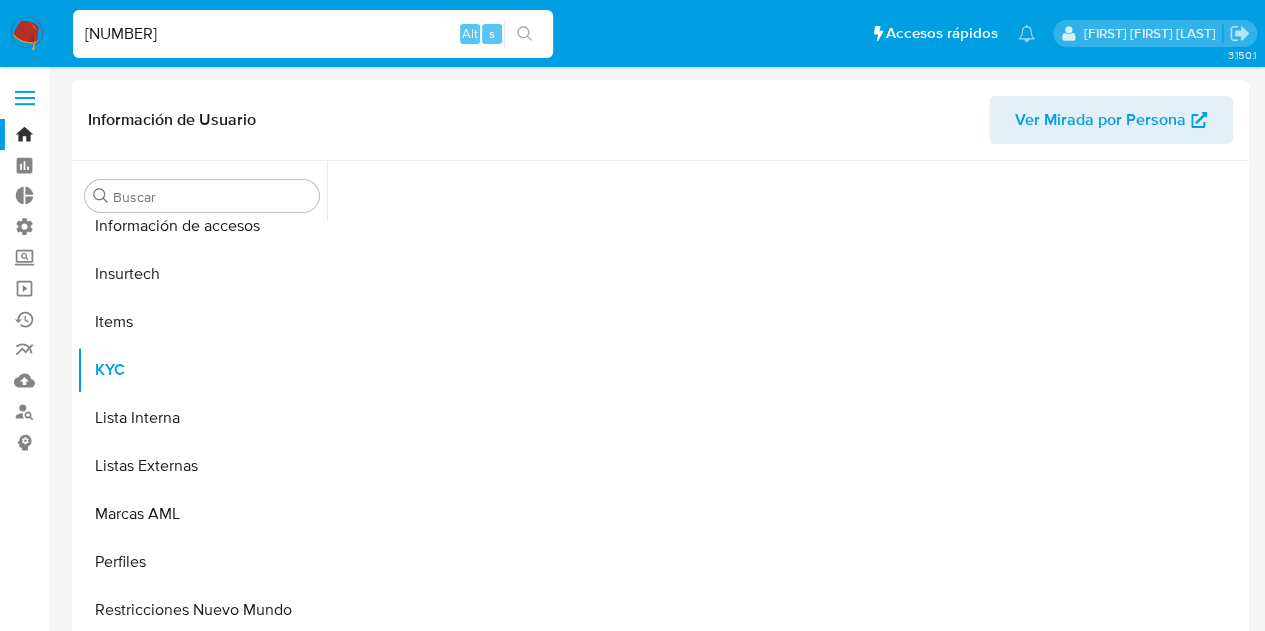scroll, scrollTop: 797, scrollLeft: 0, axis: vertical 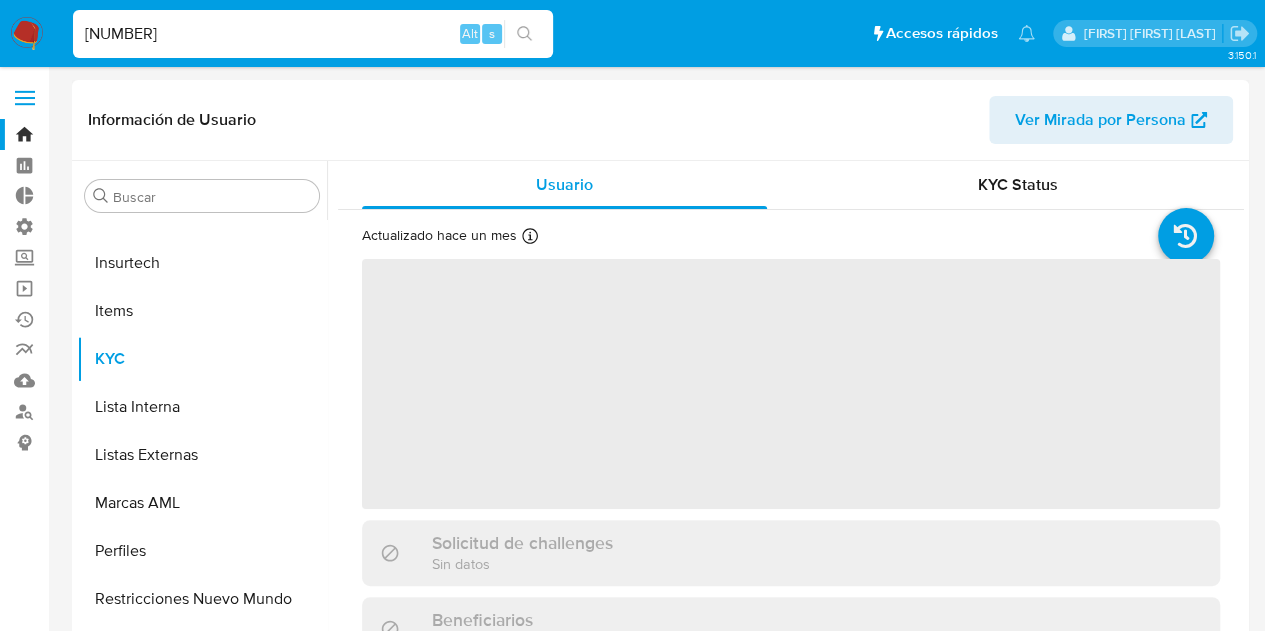 select on "10" 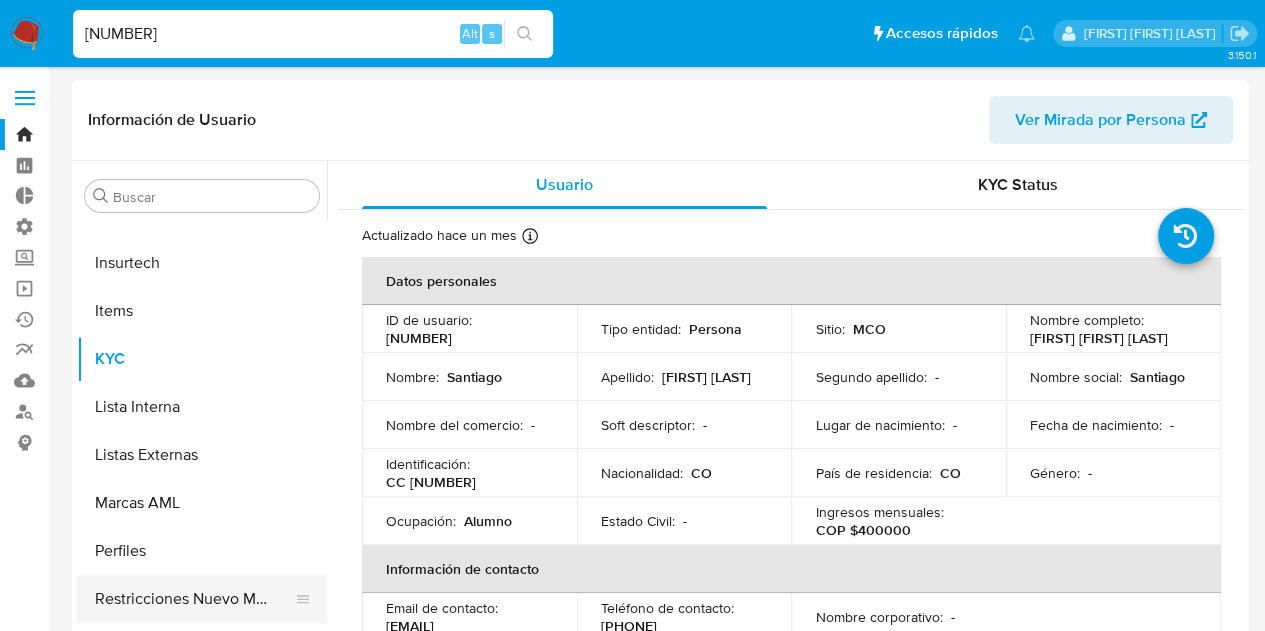 click on "Restricciones Nuevo Mundo" at bounding box center [194, 599] 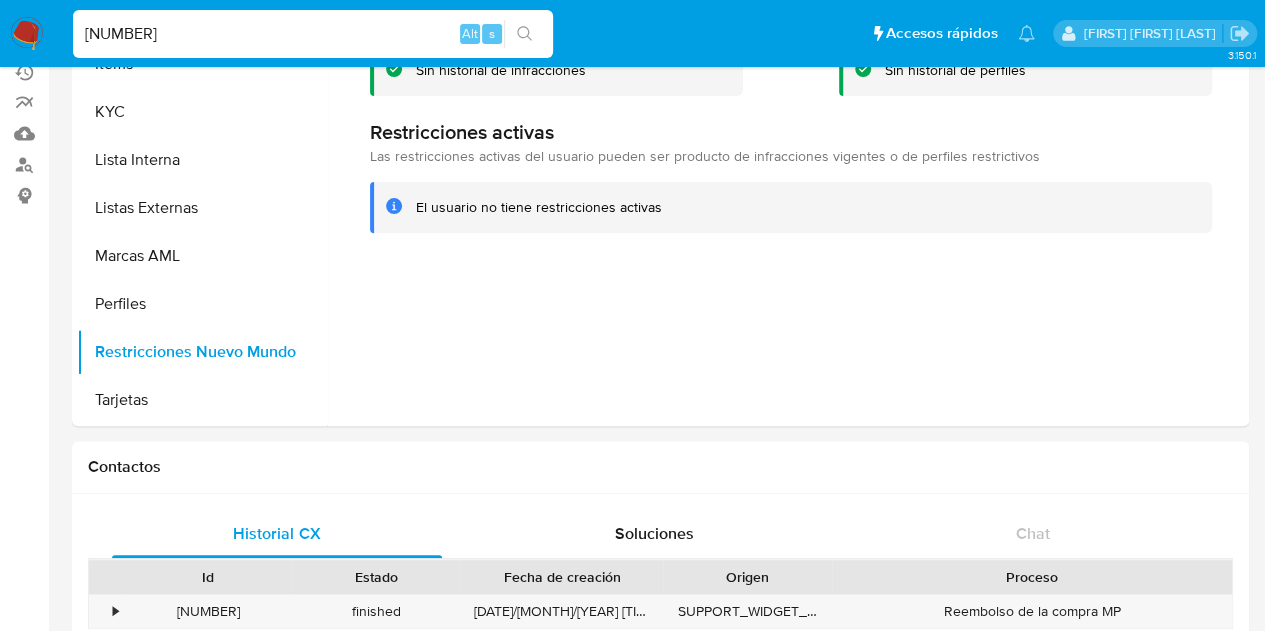 scroll, scrollTop: 0, scrollLeft: 0, axis: both 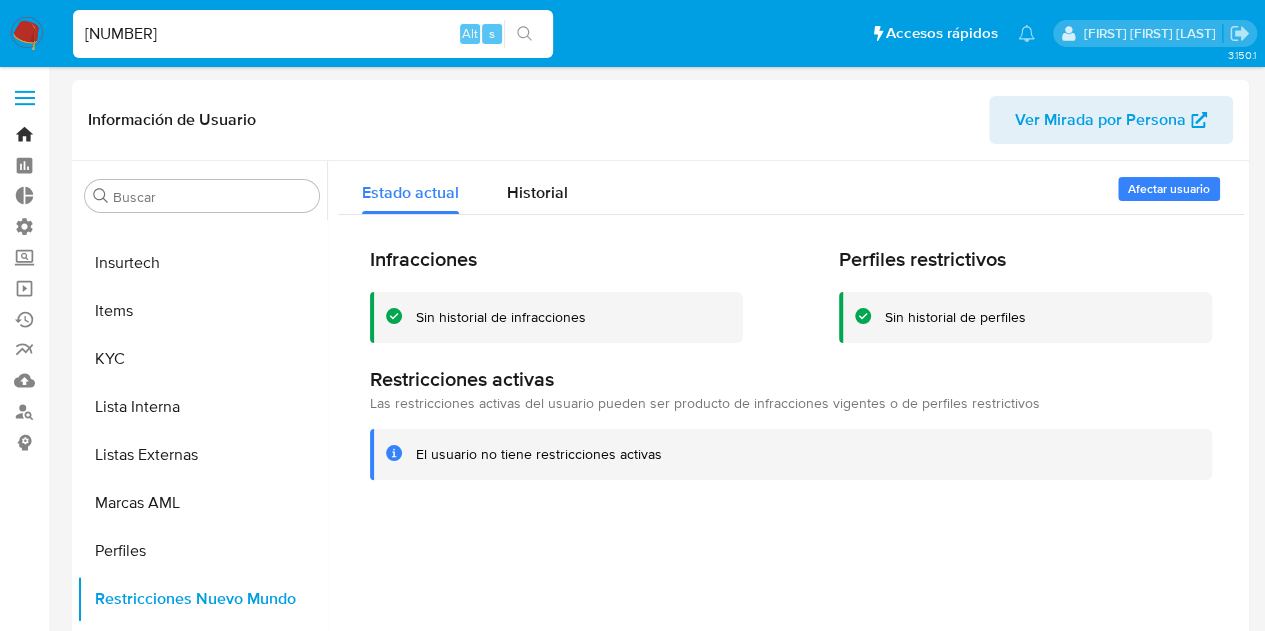 click on "Bandeja" at bounding box center (119, 134) 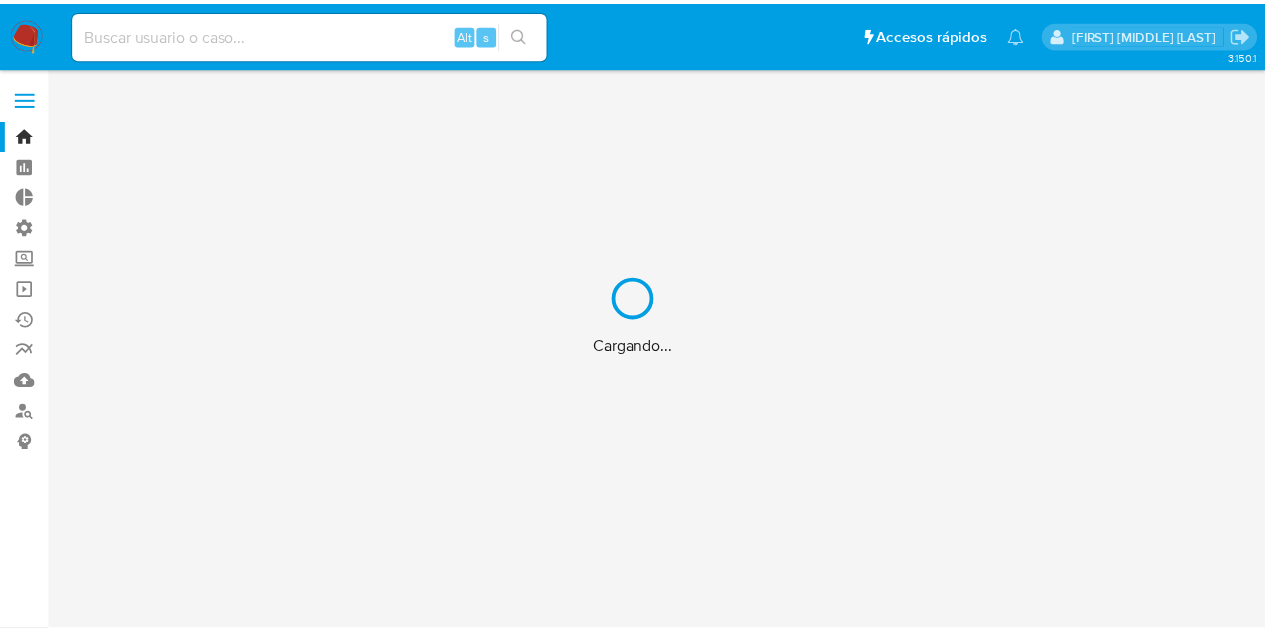 scroll, scrollTop: 0, scrollLeft: 0, axis: both 